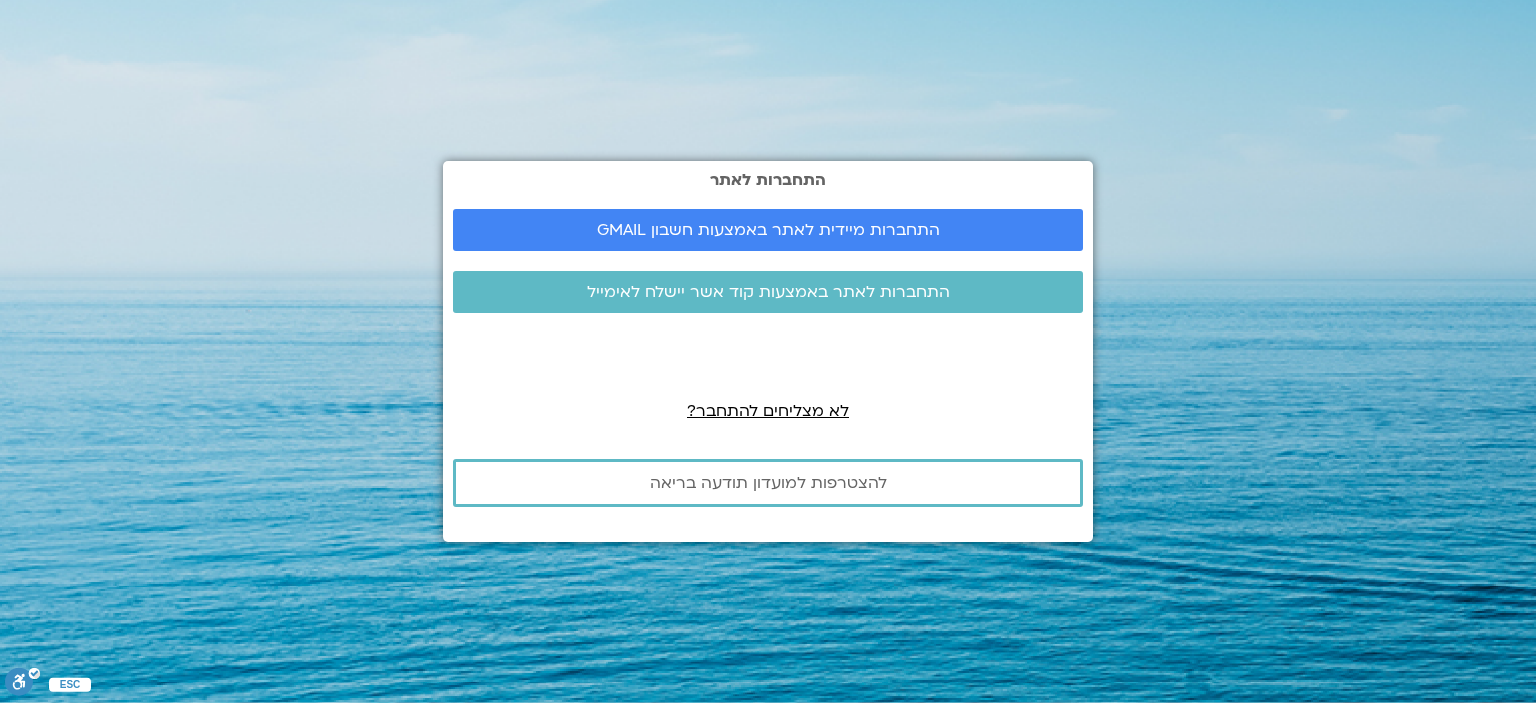scroll, scrollTop: 0, scrollLeft: 0, axis: both 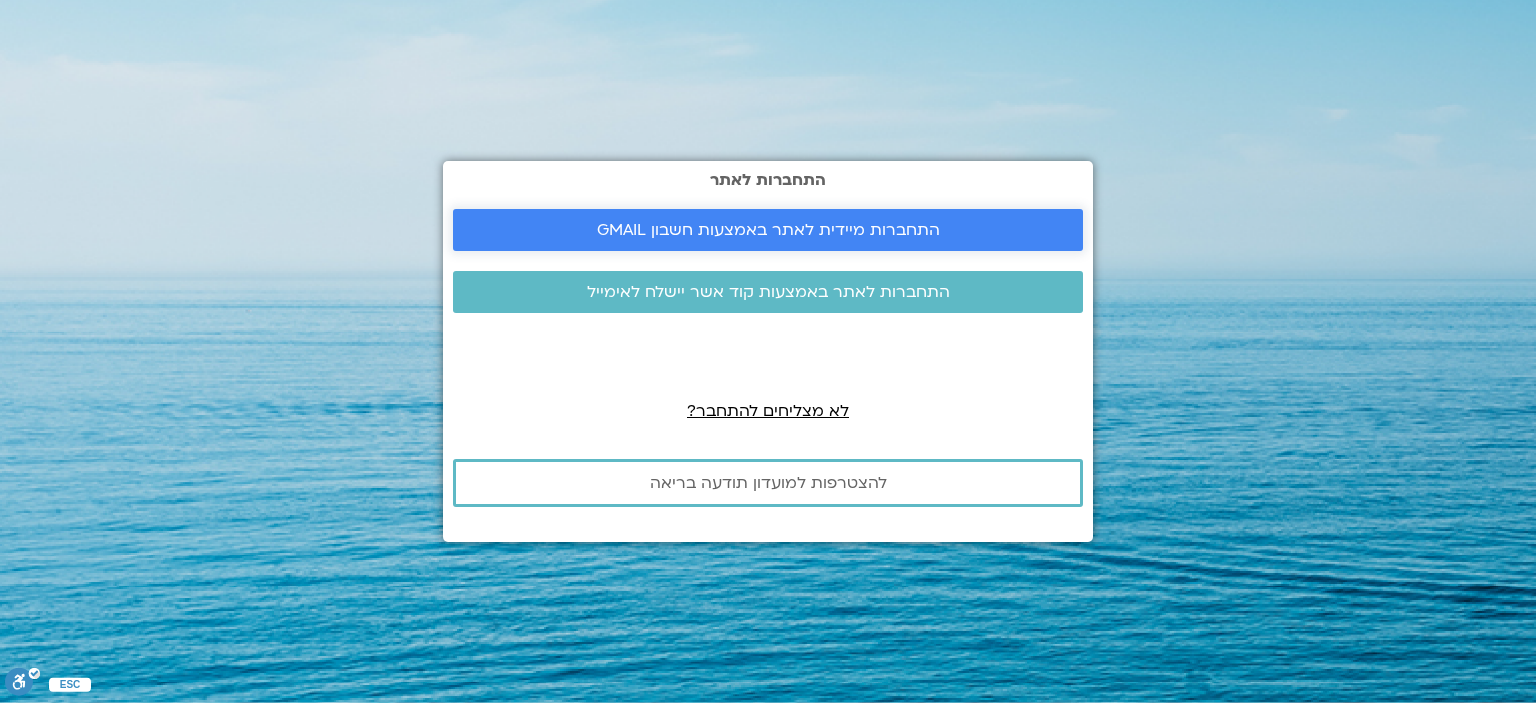 click on "התחברות מיידית לאתר באמצעות חשבון GMAIL" at bounding box center (768, 230) 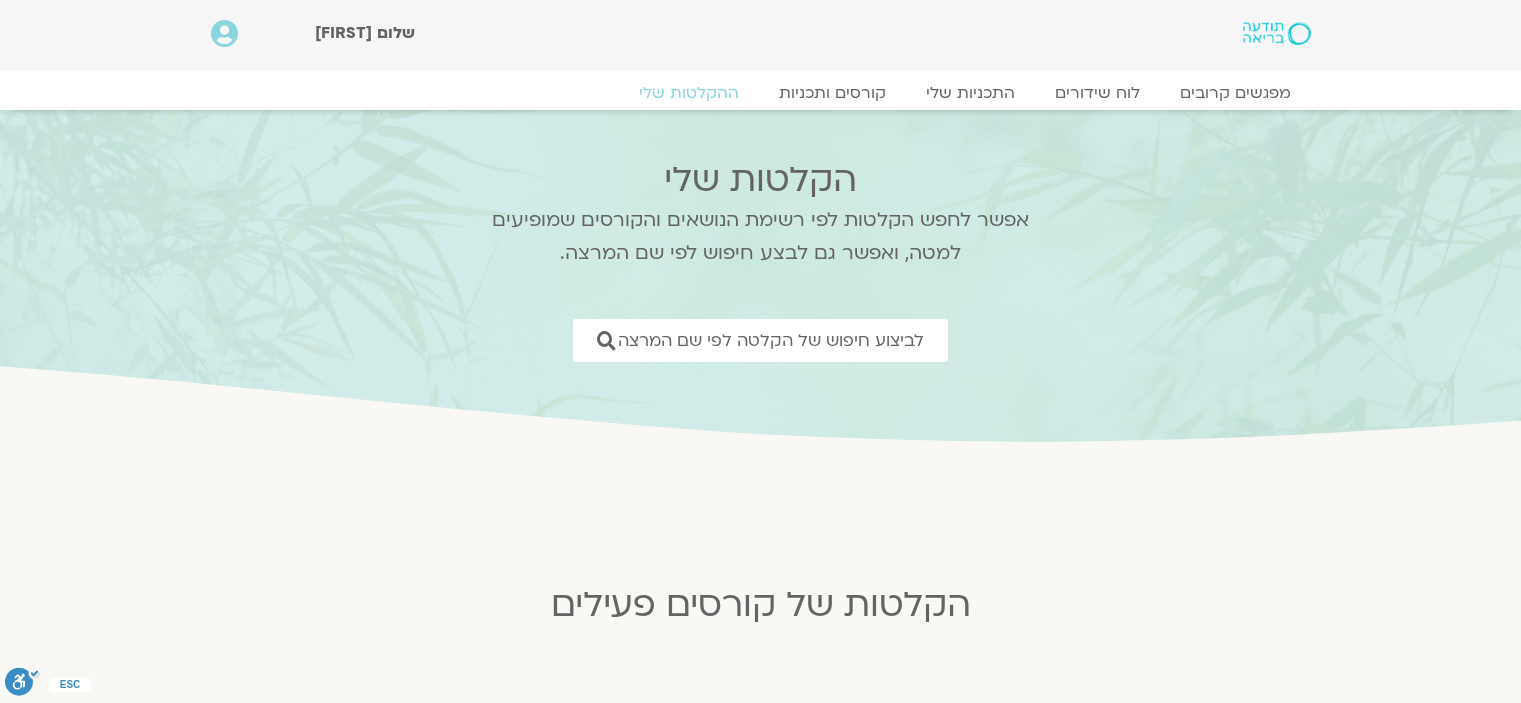 scroll, scrollTop: 0, scrollLeft: 0, axis: both 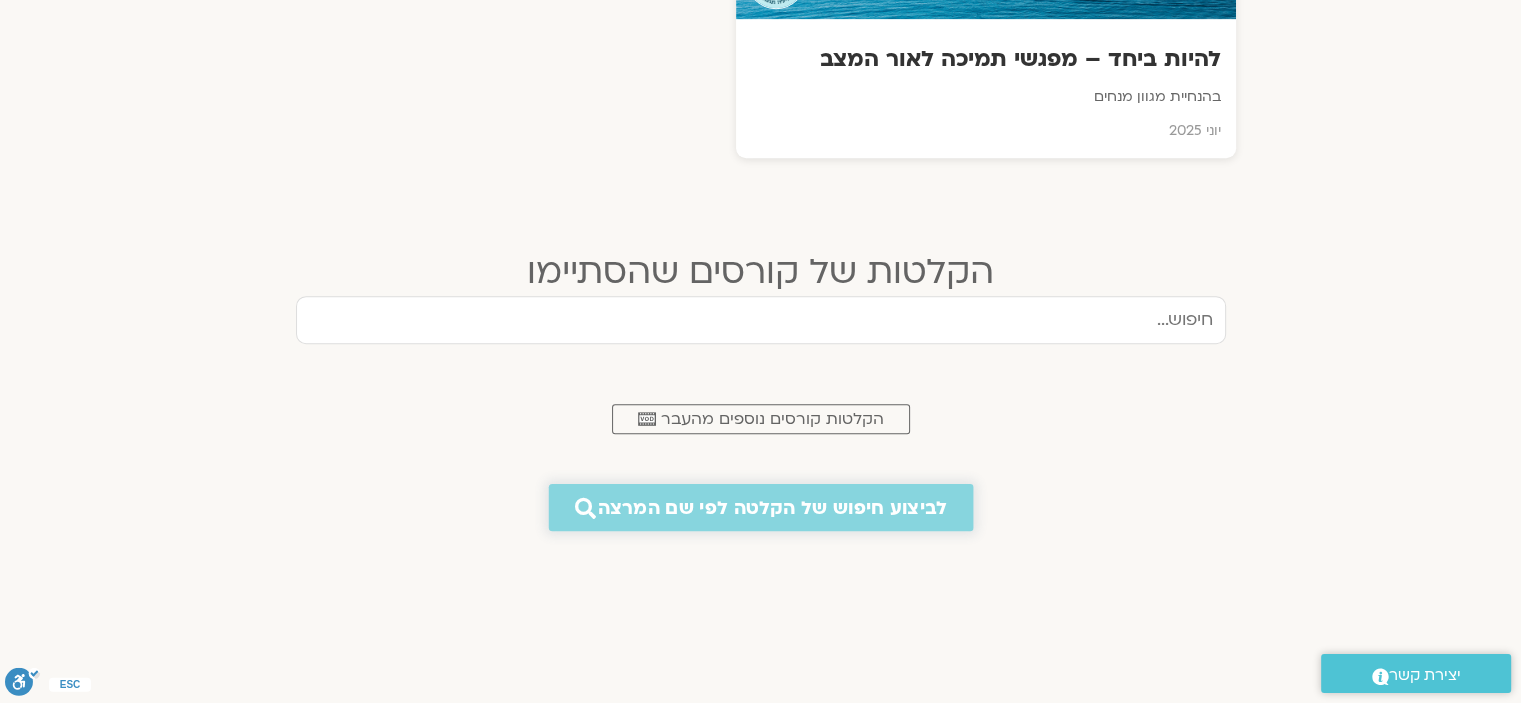 click on "לביצוע חיפוש של הקלטה לפי שם המרצה" at bounding box center [772, 507] 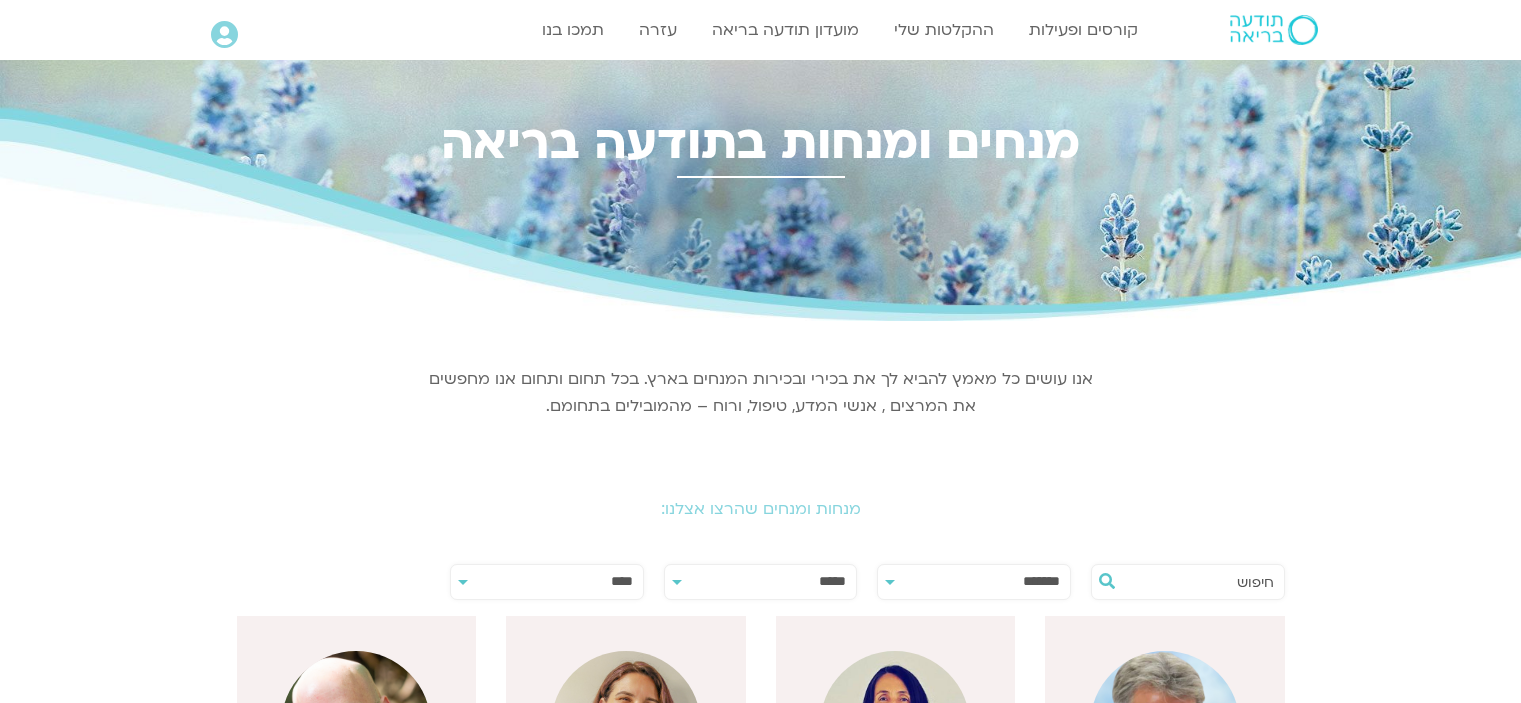 scroll, scrollTop: 0, scrollLeft: 0, axis: both 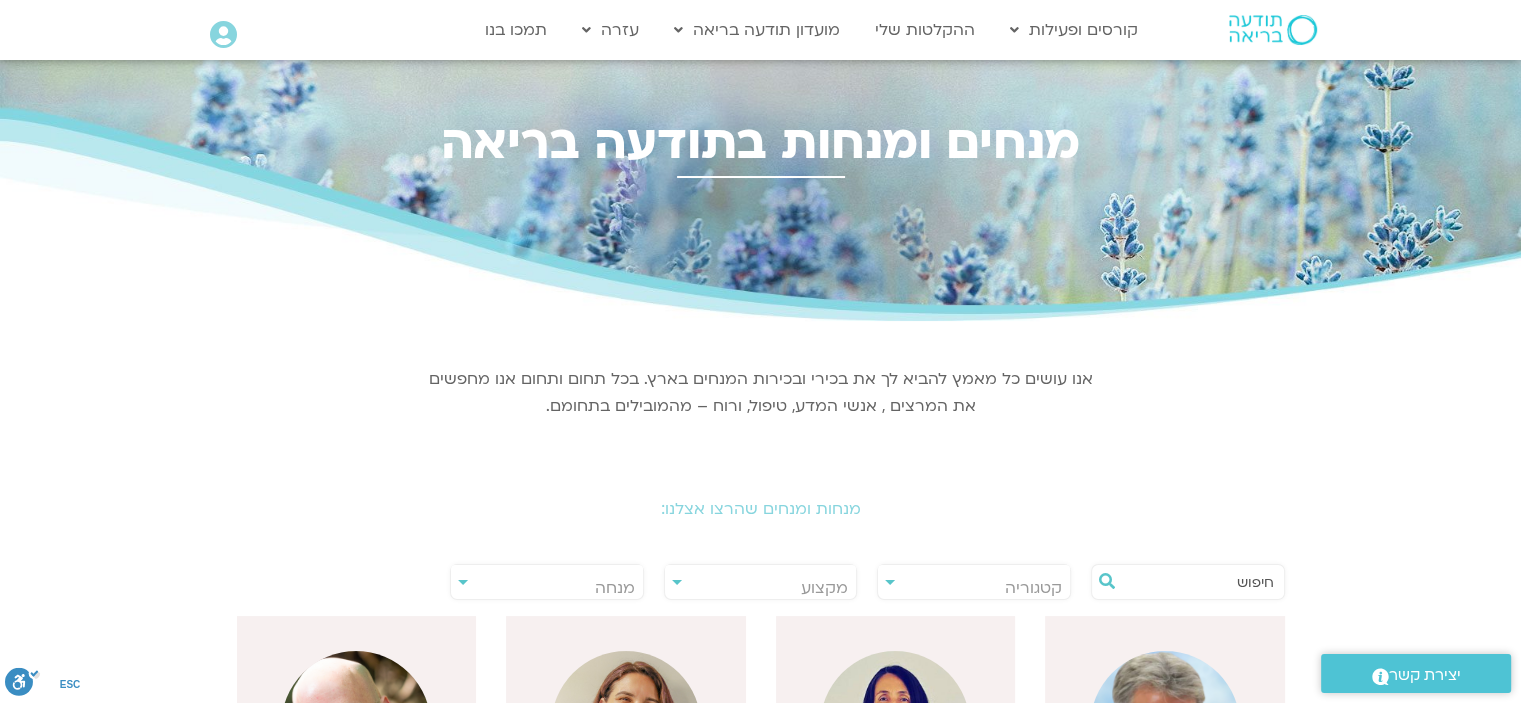 click at bounding box center [1198, 582] 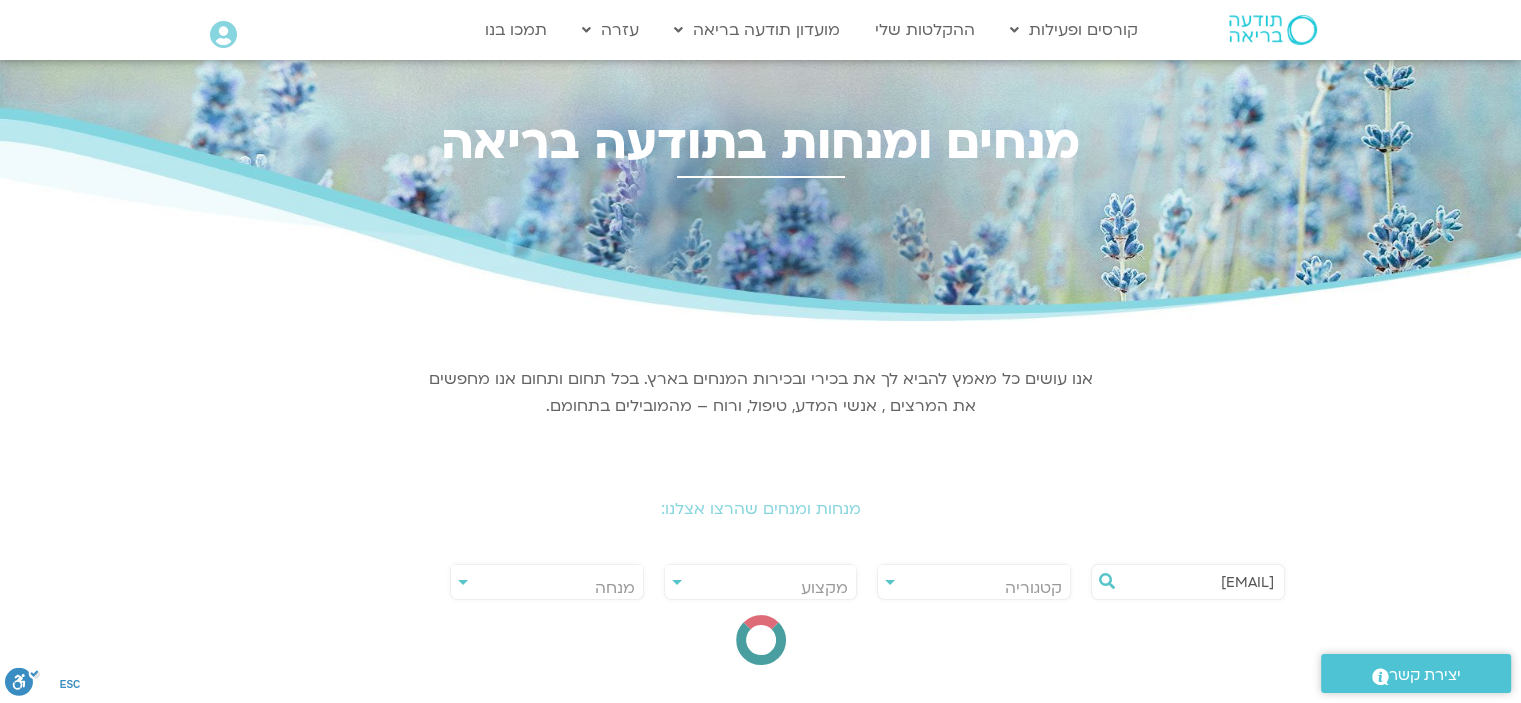 type on "s" 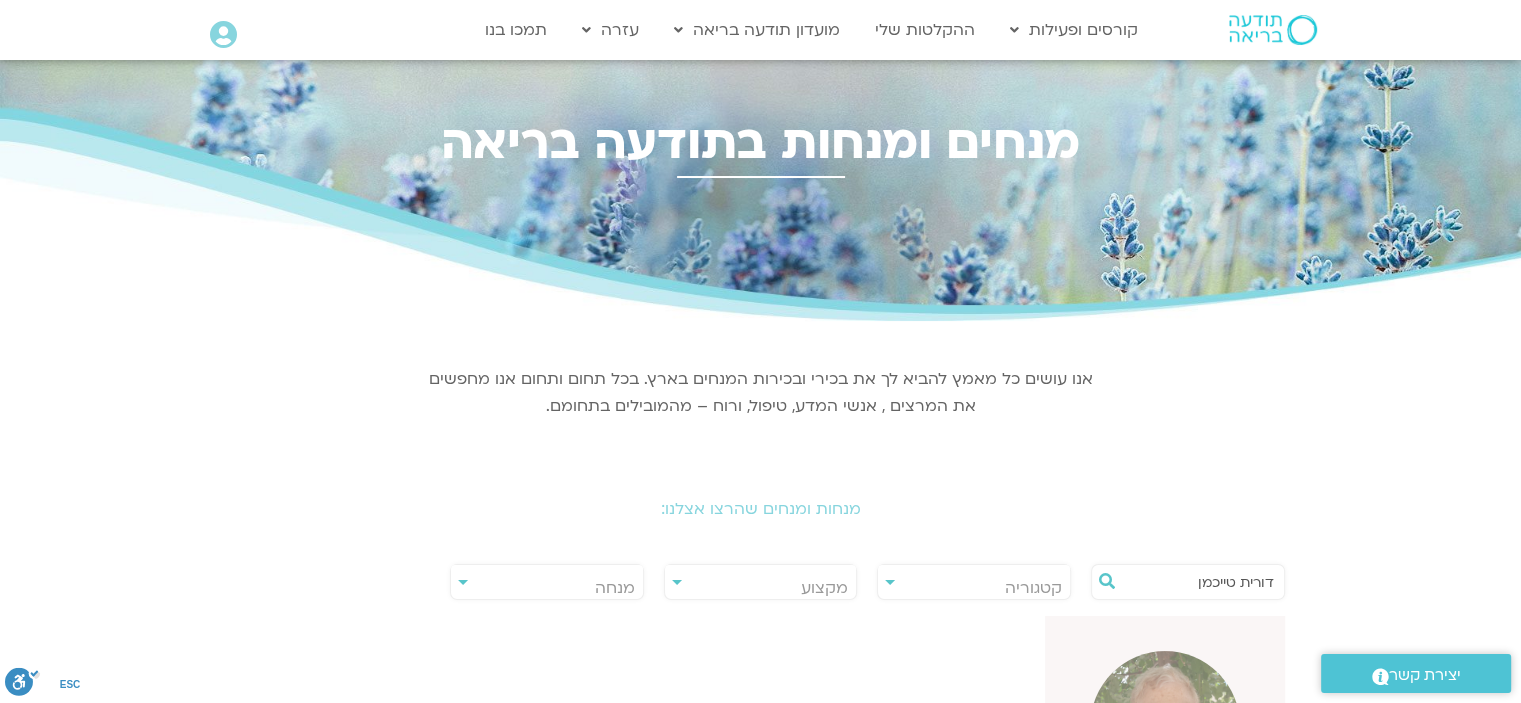 type on "דורית טייכמן" 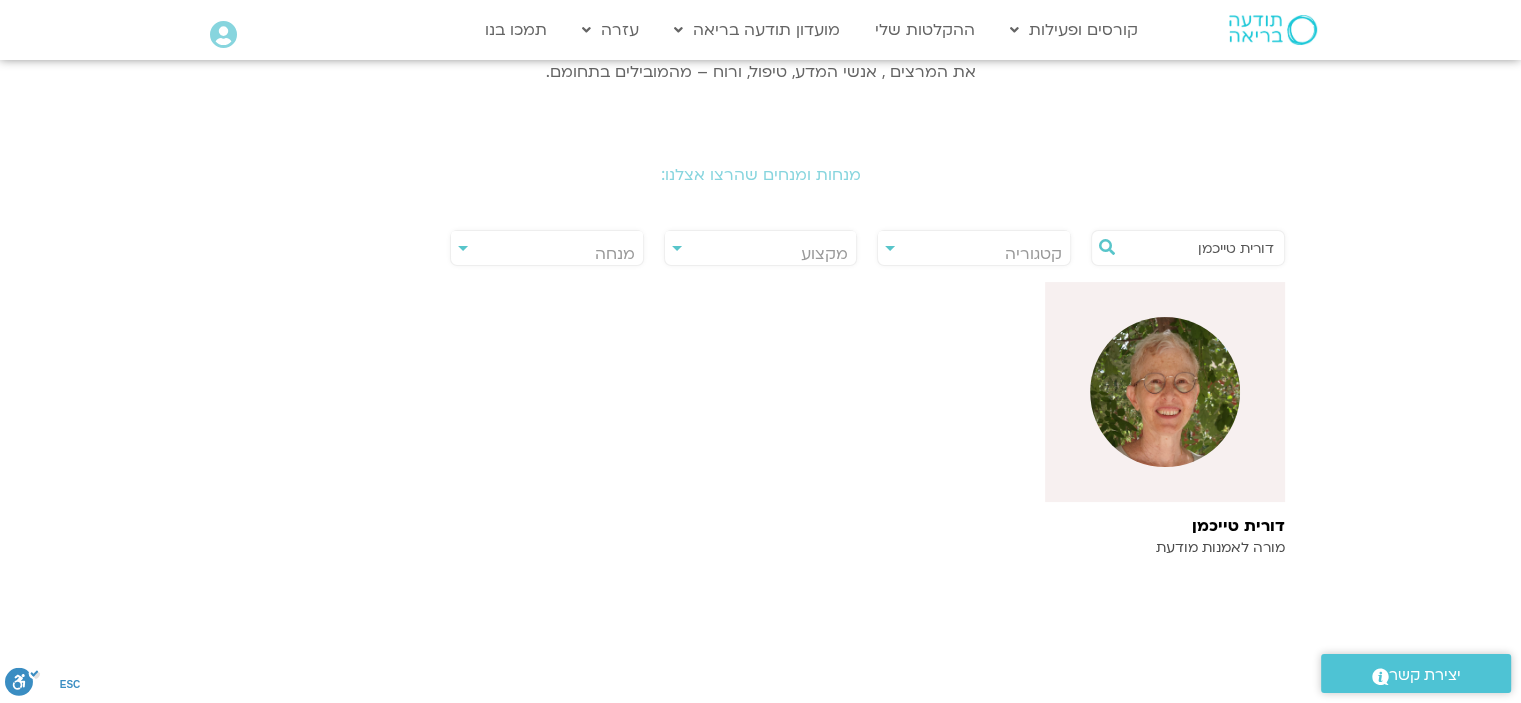 scroll, scrollTop: 356, scrollLeft: 0, axis: vertical 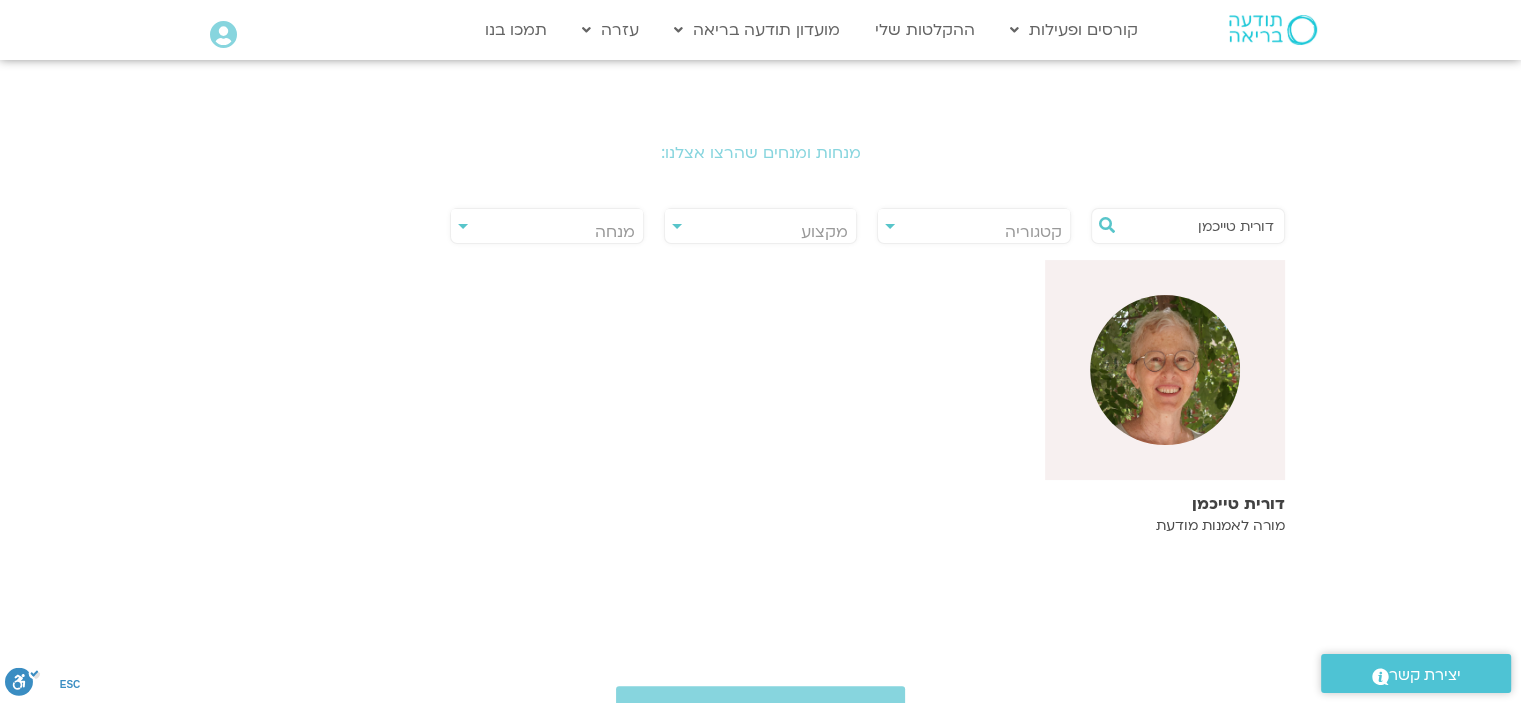 click at bounding box center (1165, 370) 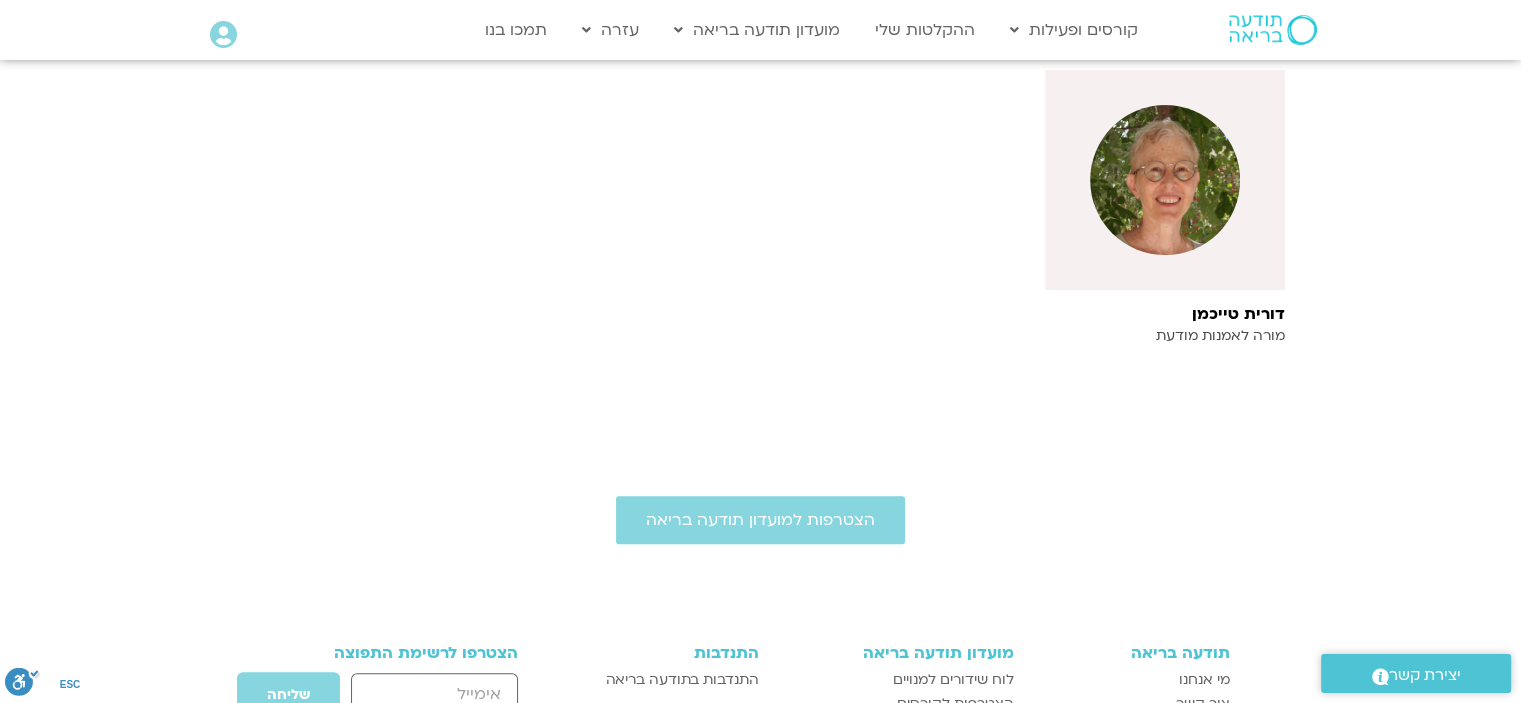 scroll, scrollTop: 554, scrollLeft: 0, axis: vertical 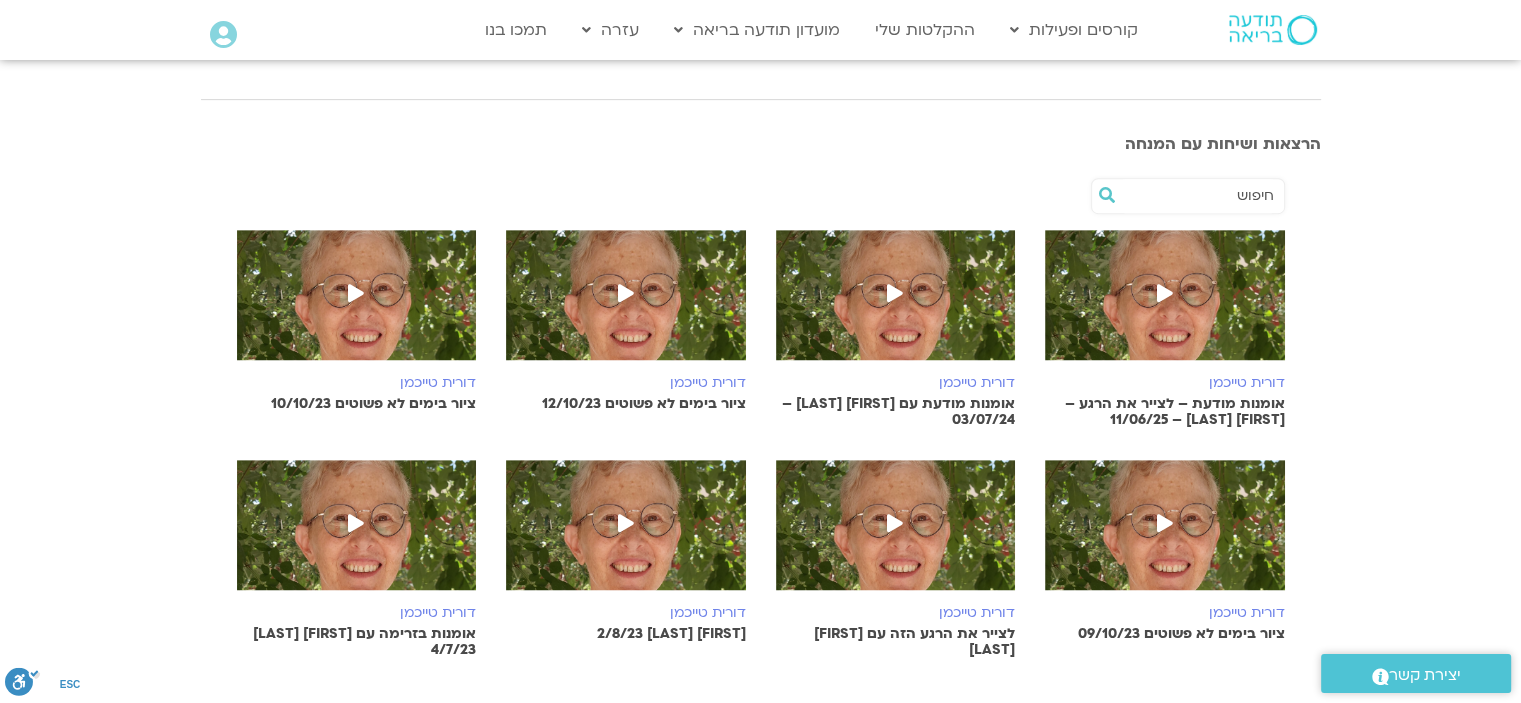 click at bounding box center [1165, 295] 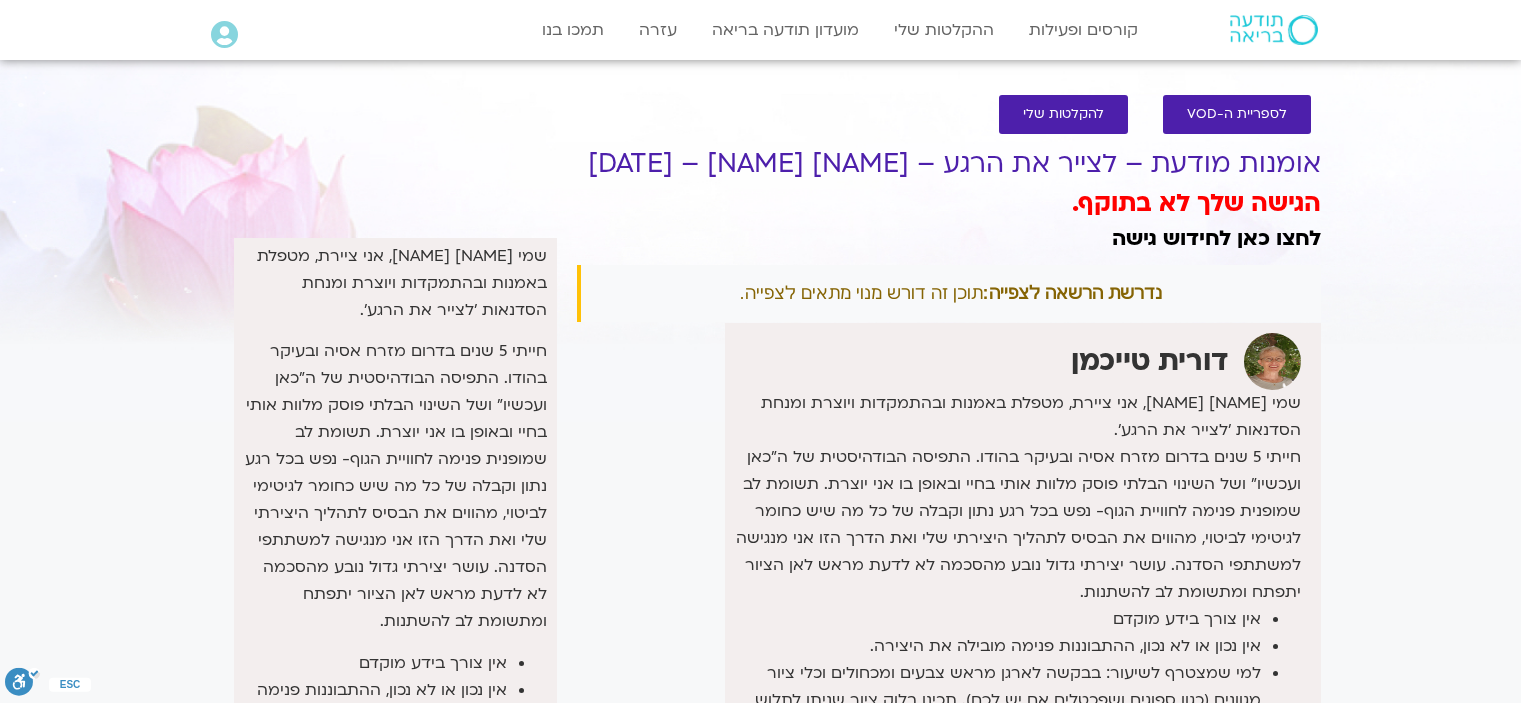 scroll, scrollTop: 0, scrollLeft: 0, axis: both 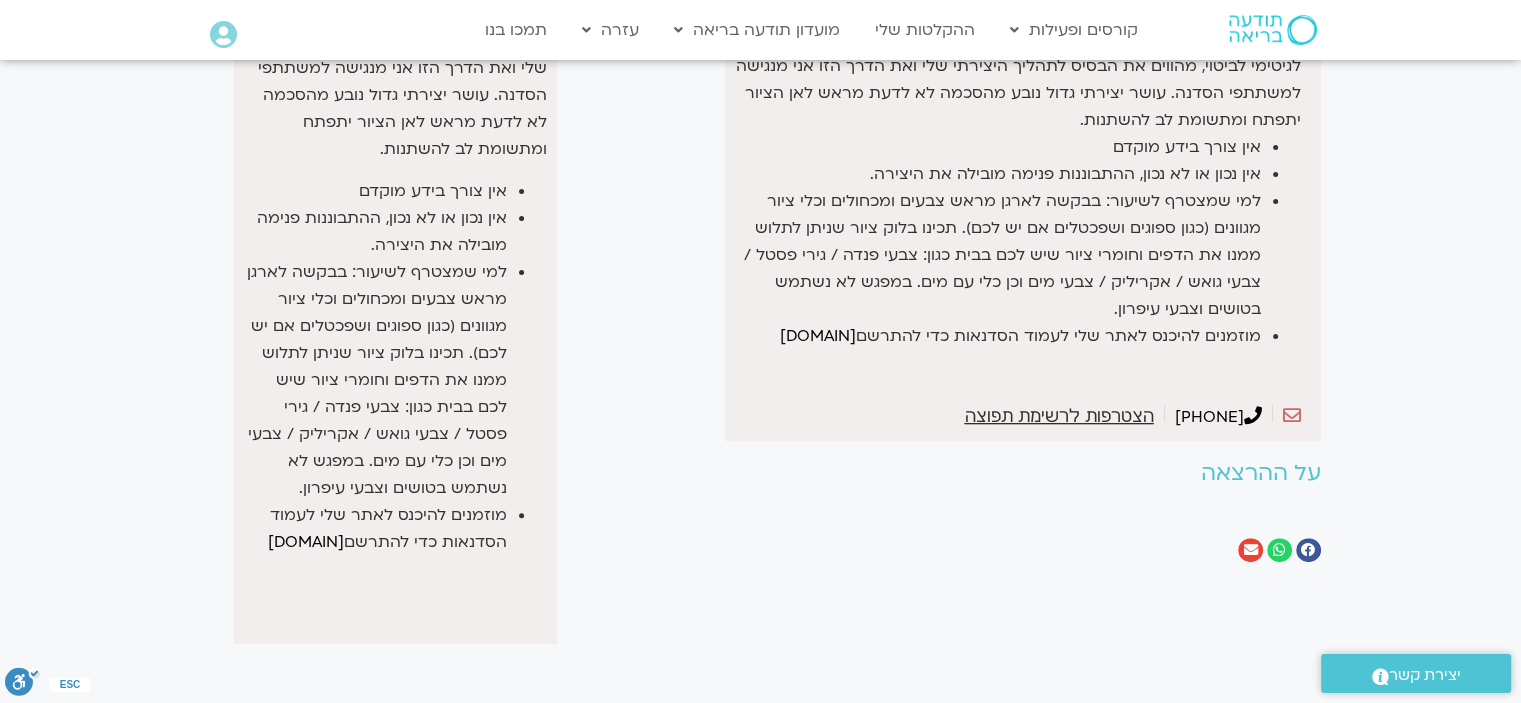 click on "על ההרצאה" at bounding box center [949, 473] 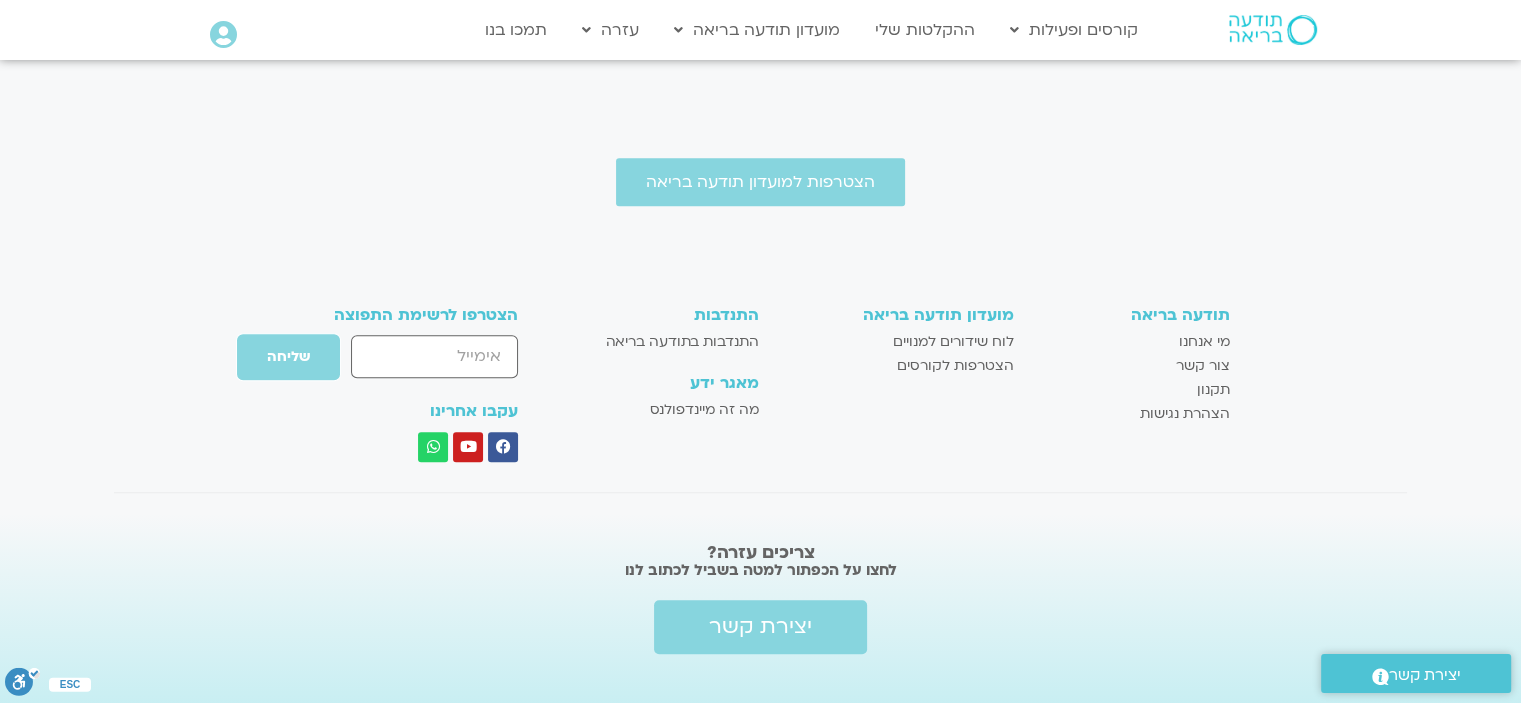scroll, scrollTop: 0, scrollLeft: 0, axis: both 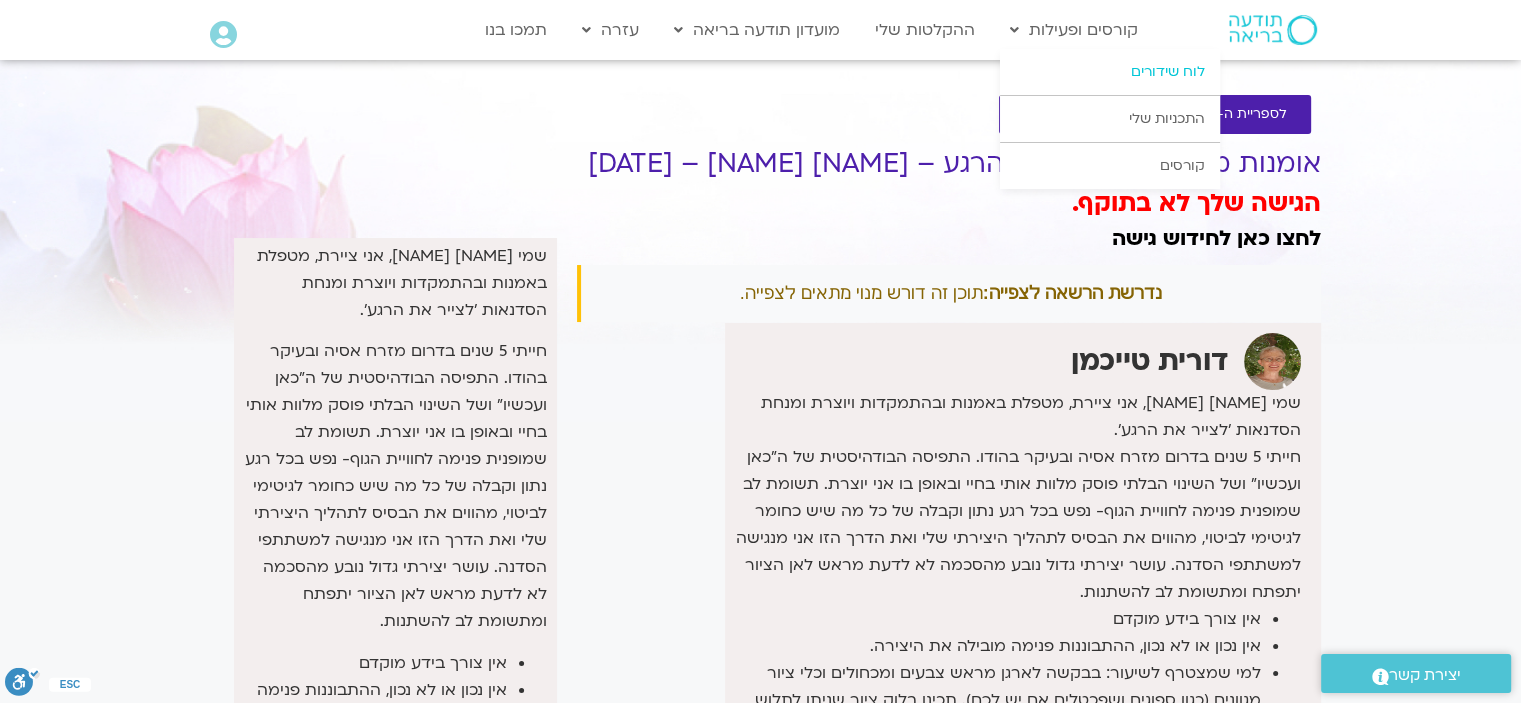 click on "לוח שידורים" at bounding box center (1110, 72) 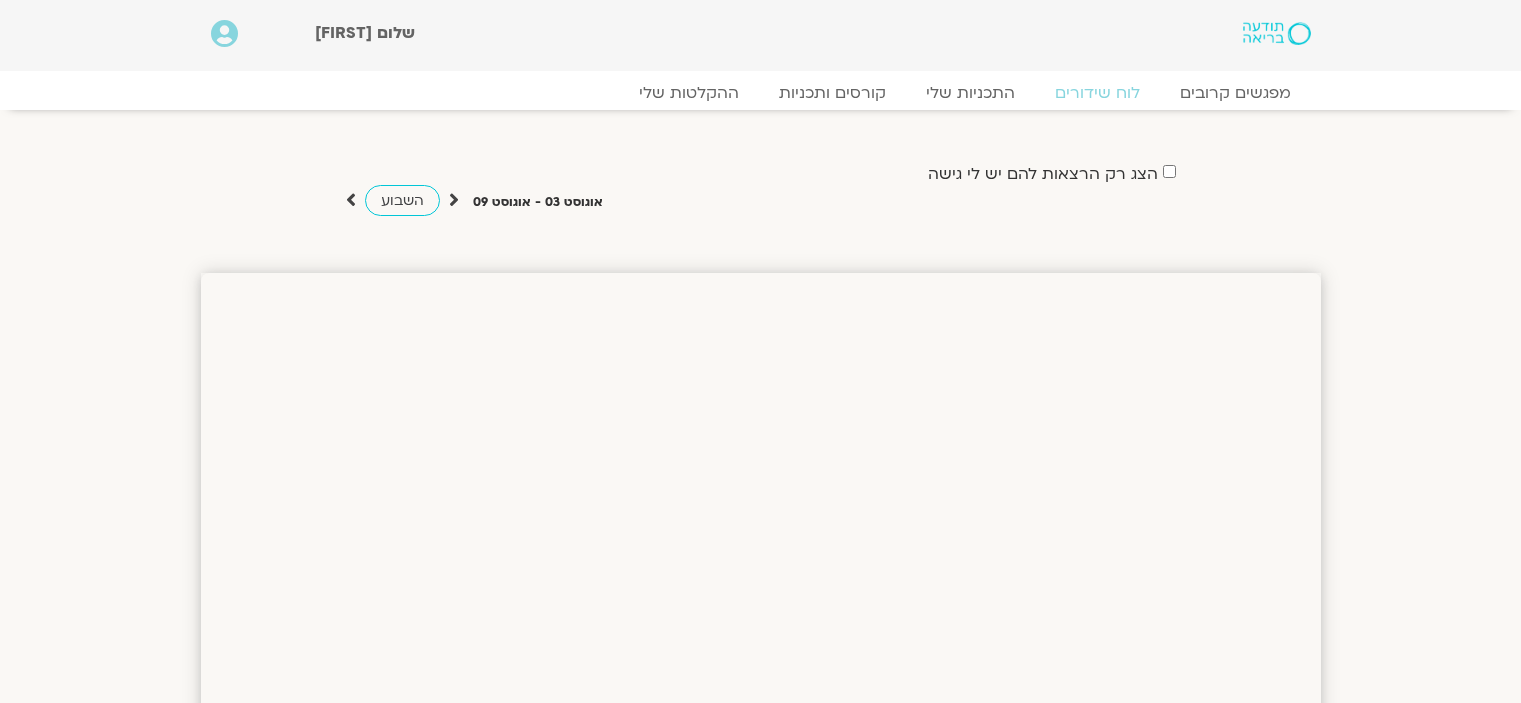 scroll, scrollTop: 0, scrollLeft: 0, axis: both 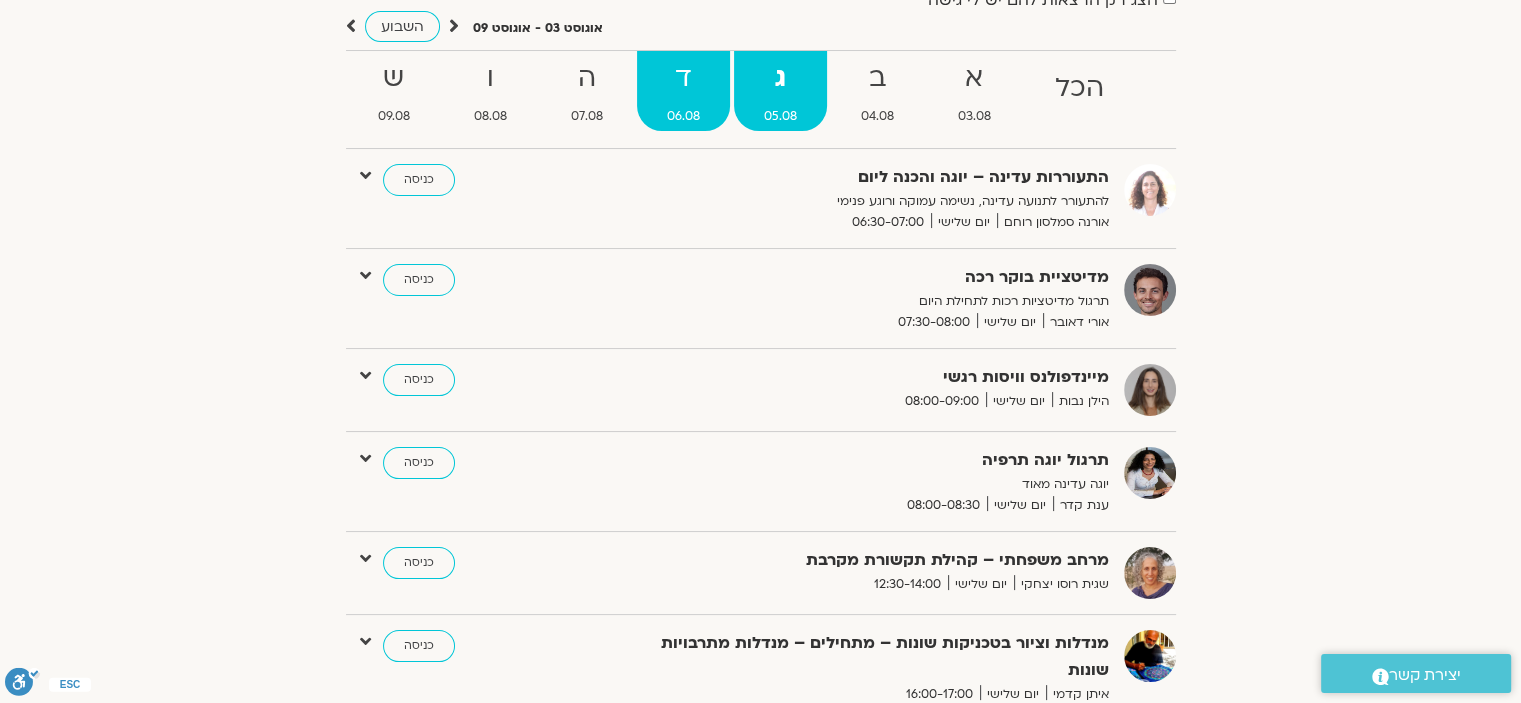 click on "ד" at bounding box center [683, 78] 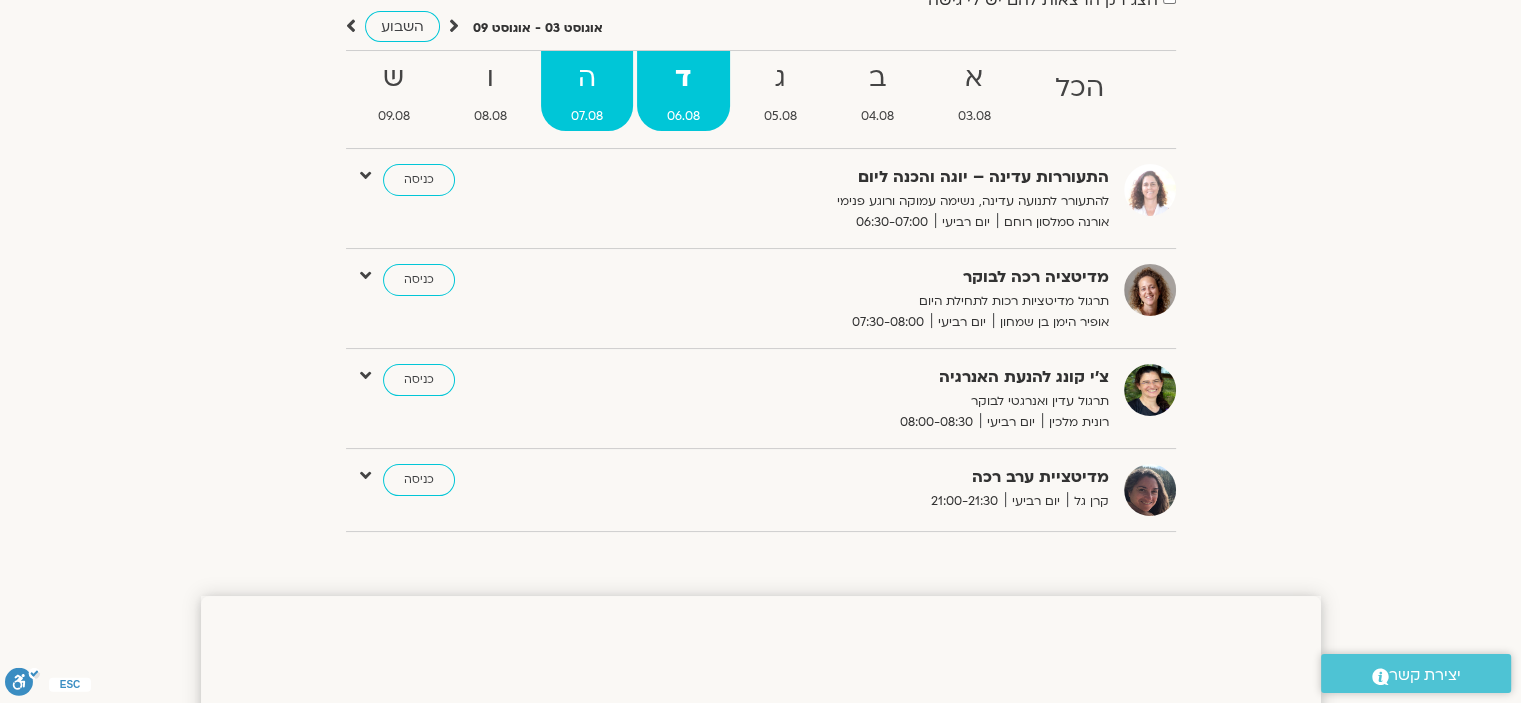 click on "ה" at bounding box center (587, 78) 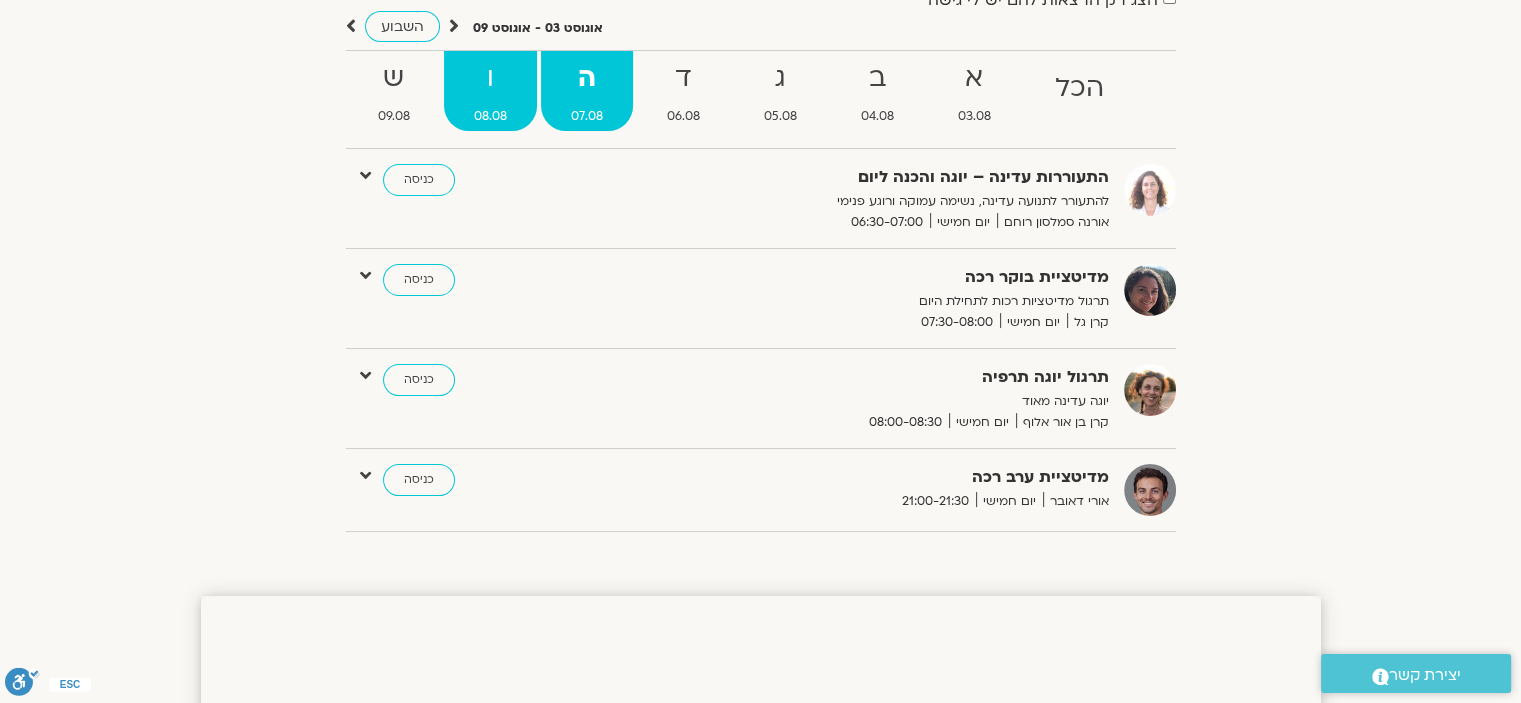 click on "ו 08.08" at bounding box center [490, 91] 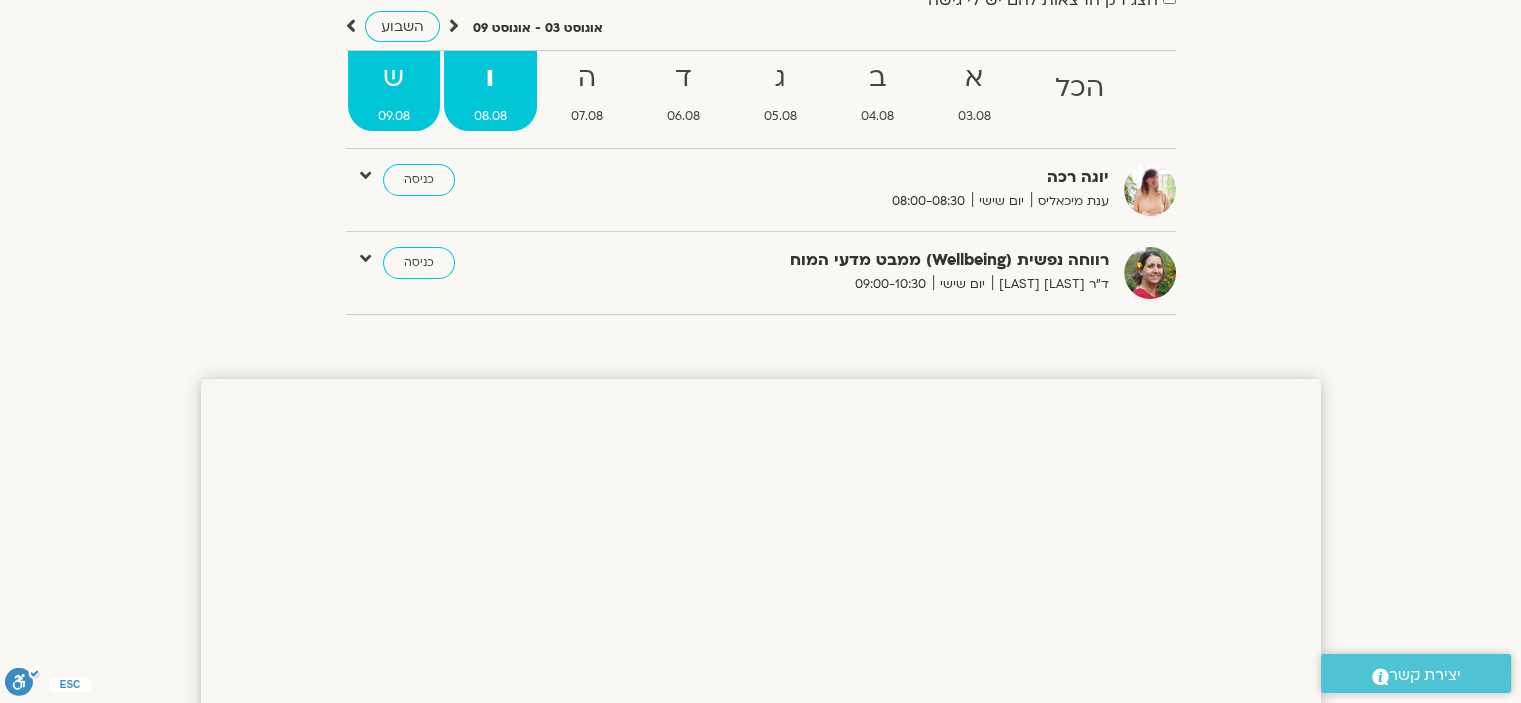 click on "ש" at bounding box center [394, 78] 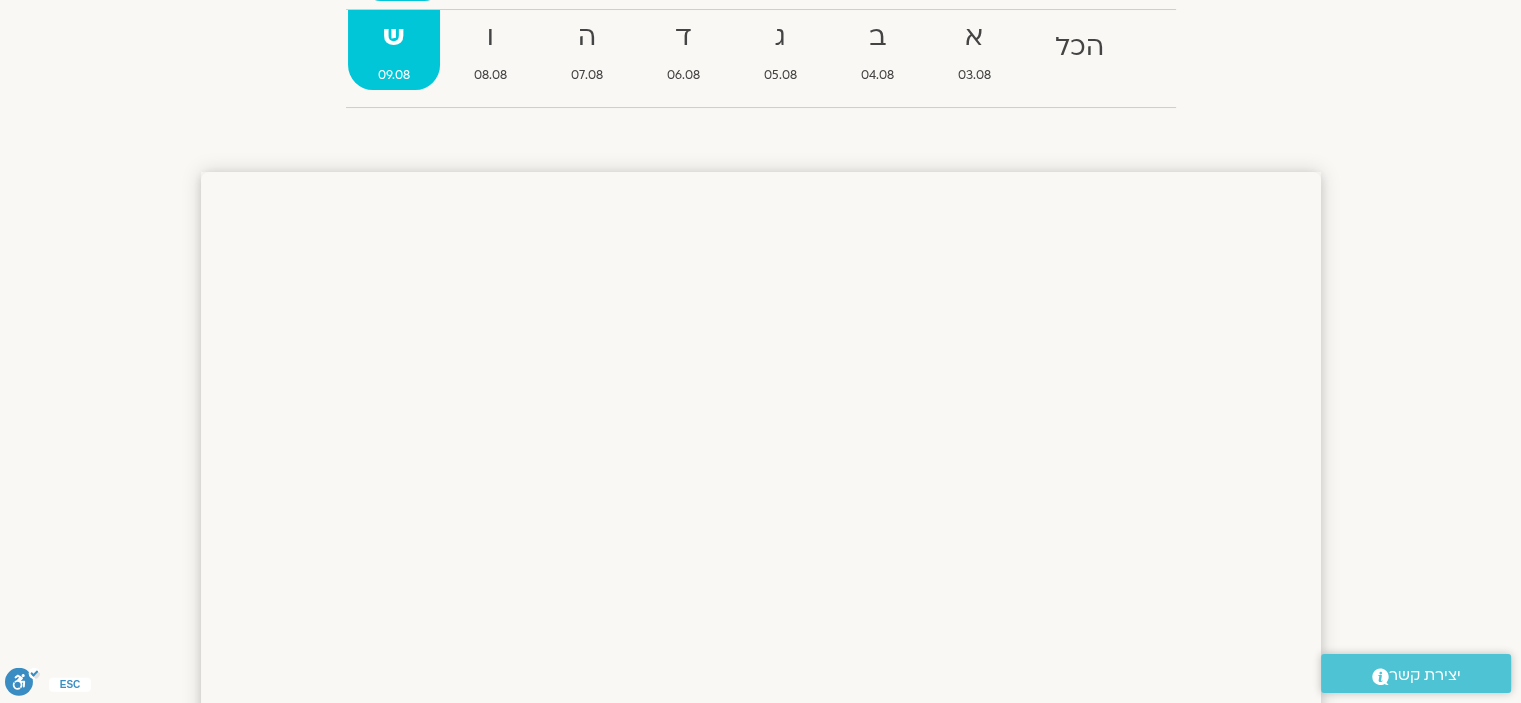 scroll, scrollTop: 0, scrollLeft: 0, axis: both 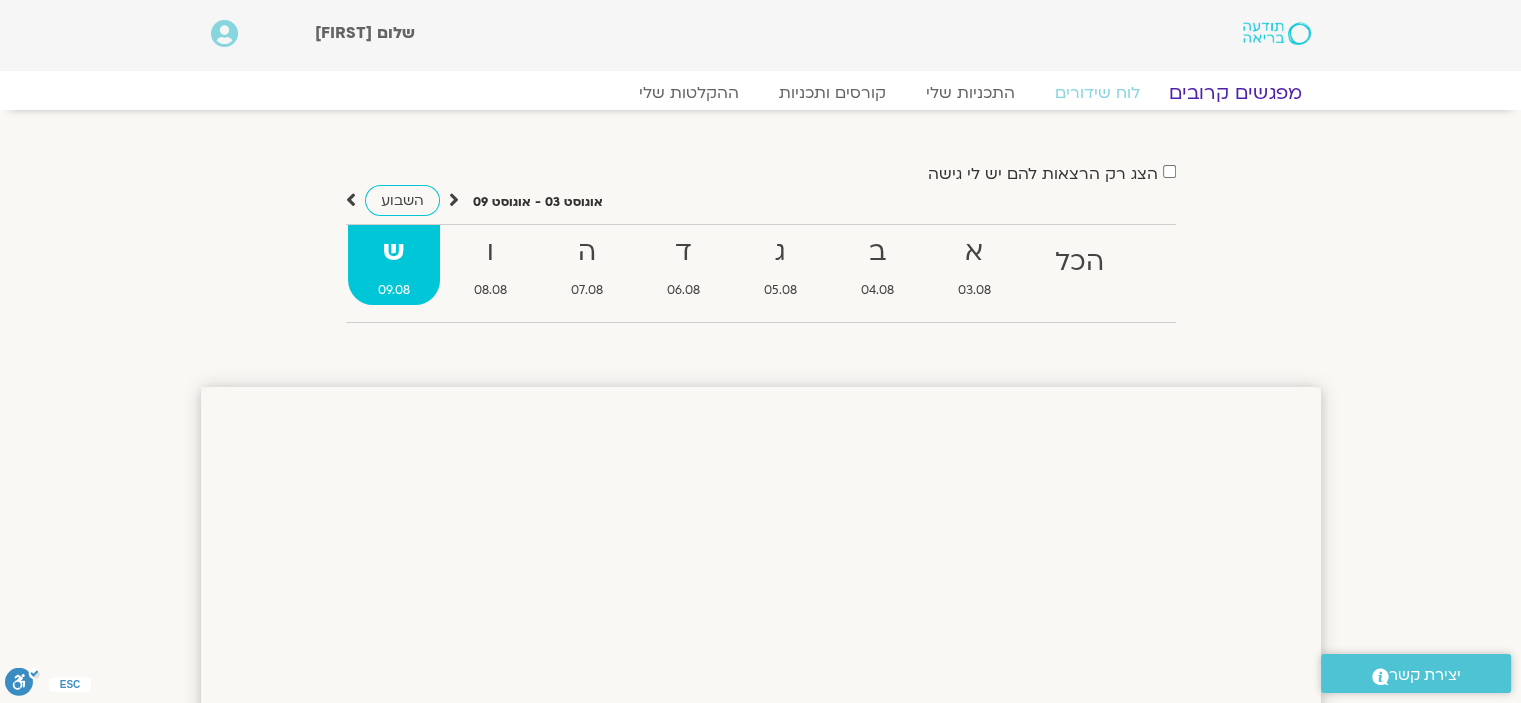 click on "מפגשים קרובים" 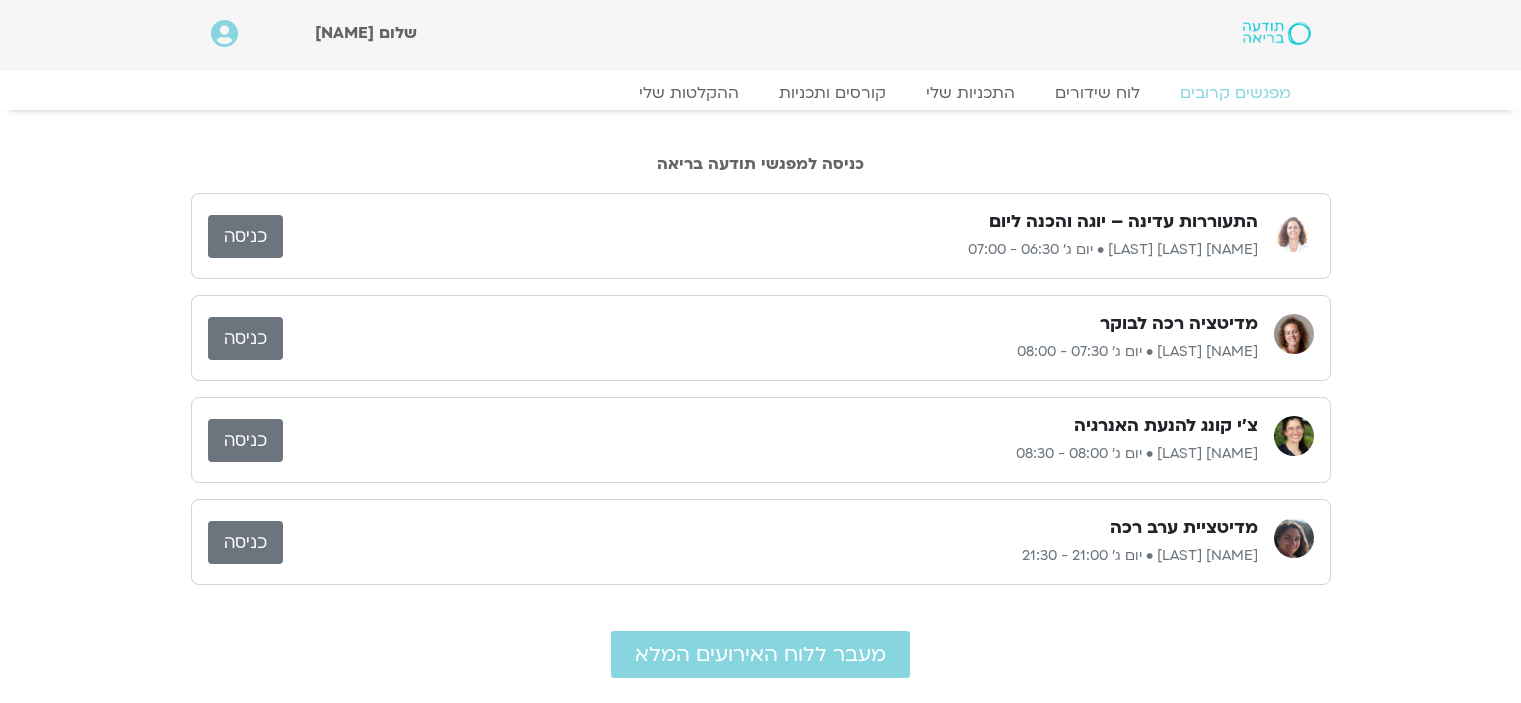 scroll, scrollTop: 0, scrollLeft: 0, axis: both 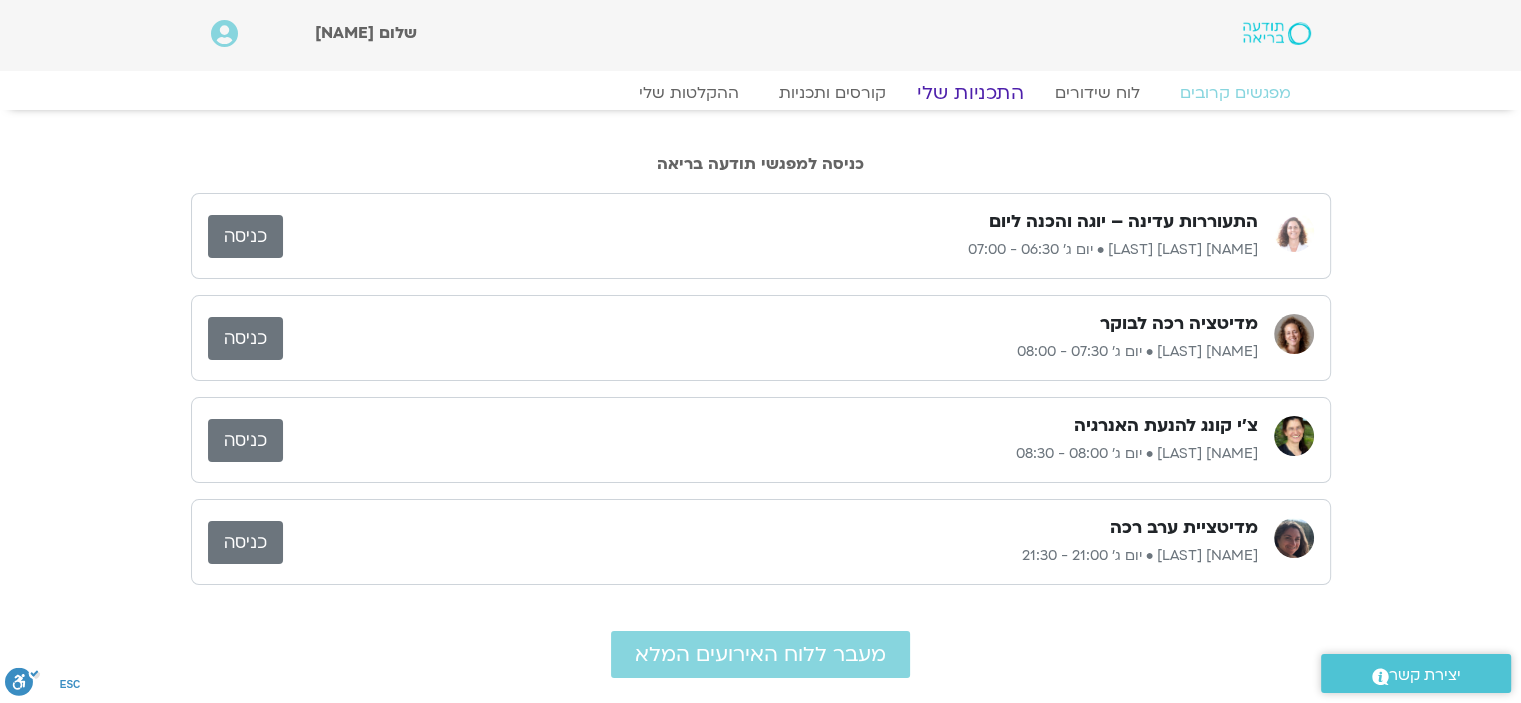 click on "התכניות שלי" 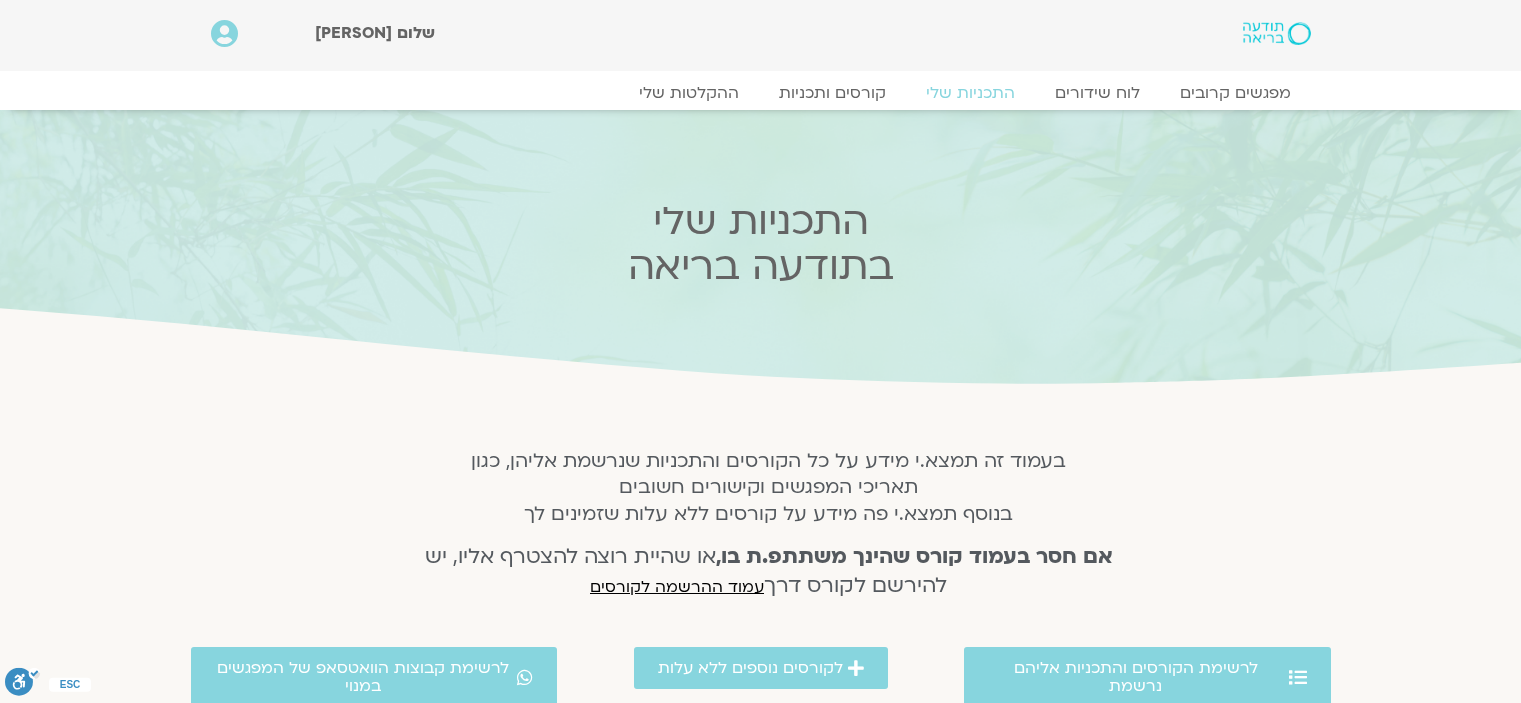scroll, scrollTop: 0, scrollLeft: 0, axis: both 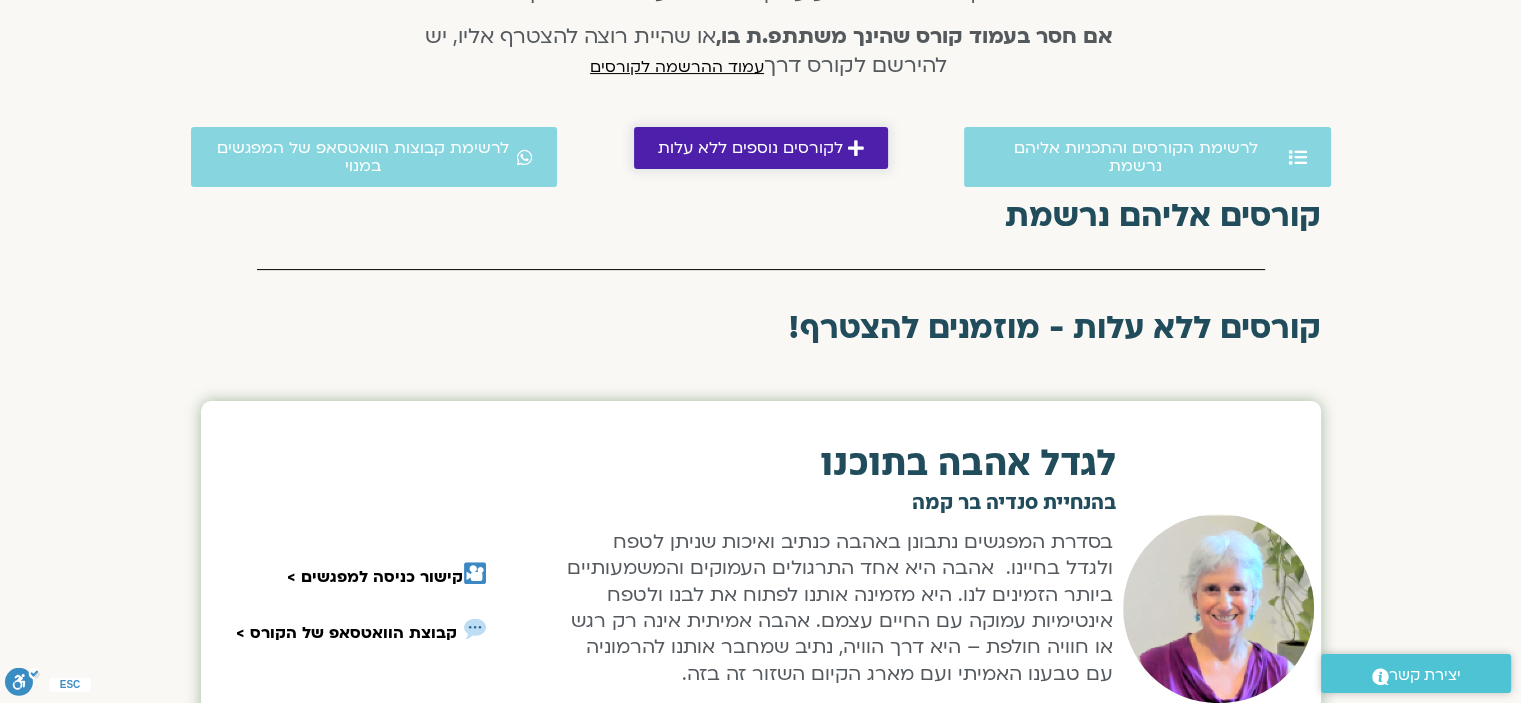 click on "לקורסים נוספים ללא עלות" at bounding box center [761, 148] 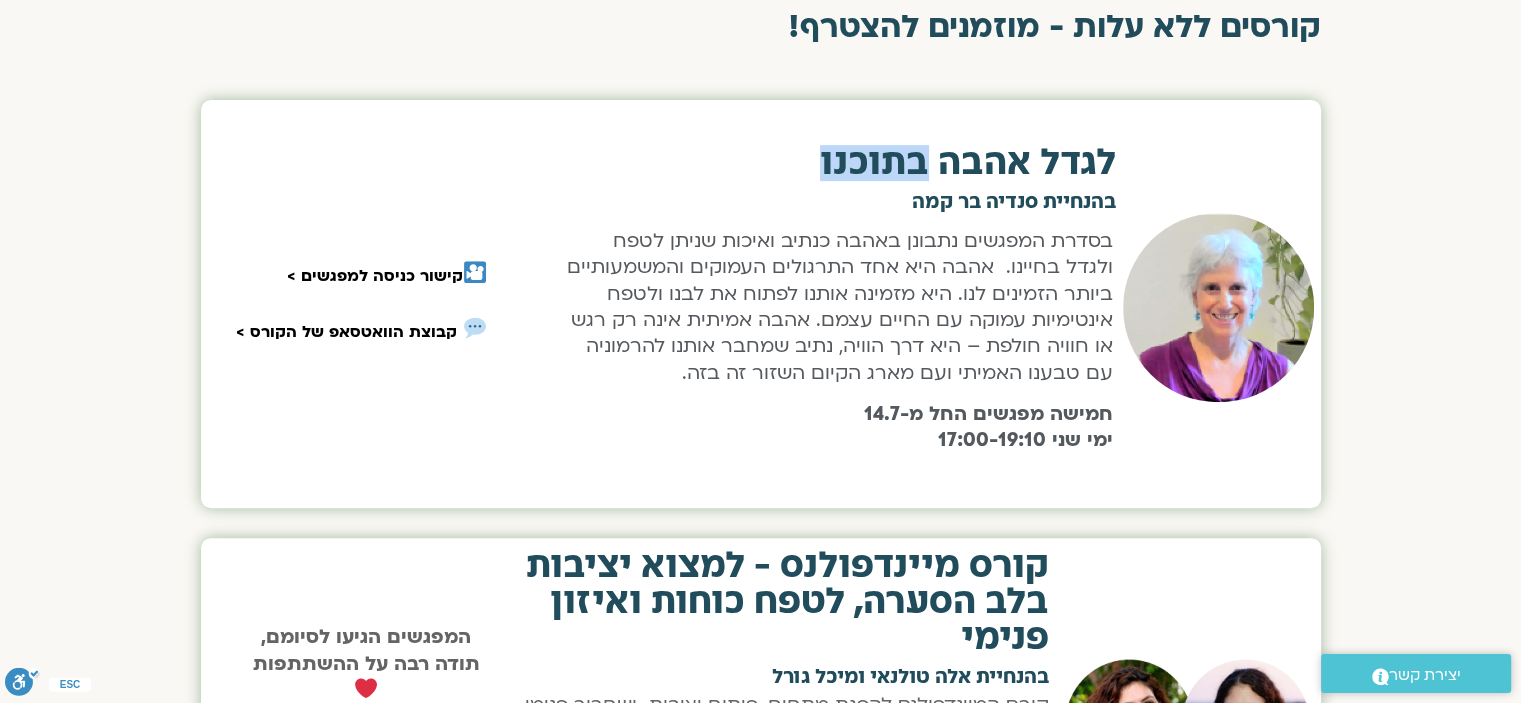 scroll, scrollTop: 824, scrollLeft: 0, axis: vertical 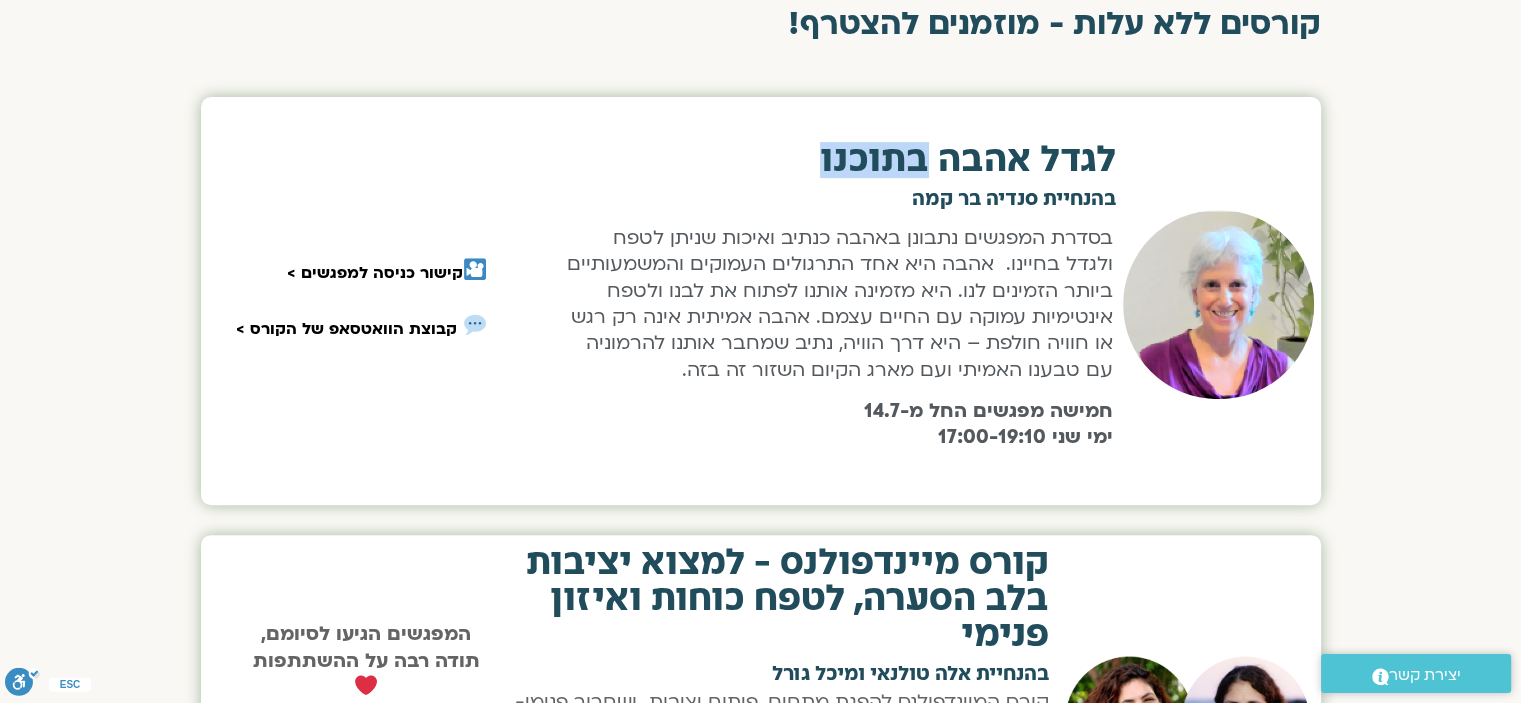 click on "לגדל אהבה בתוכנו
בהנחיית סנדיה בר קמה
בסדרת המפגשים נתבונן באהבה כנתיב ואיכות שניתן לטפח ולגדל בחיינו.  אהבה היא אחד התרגולים העמוקים והמשמעותיים ביותר הזמינים לנו. היא מזמינה אותנו לפתוח את לבנו ולטפח אינטימיות עמוקה עם החיים עצמם. אהבה אמיתית אינה רק רגש או חוויה חולפת – היא דרך הוויה, נתיב שמחבר אותנו להרמוניה עם טבענו האמיתי ועם מארג הקיום השזור זה בזה. חמישה מפגשים החל מ-14.7 ימי שני 17:00-19:10" at bounding box center [807, 303] 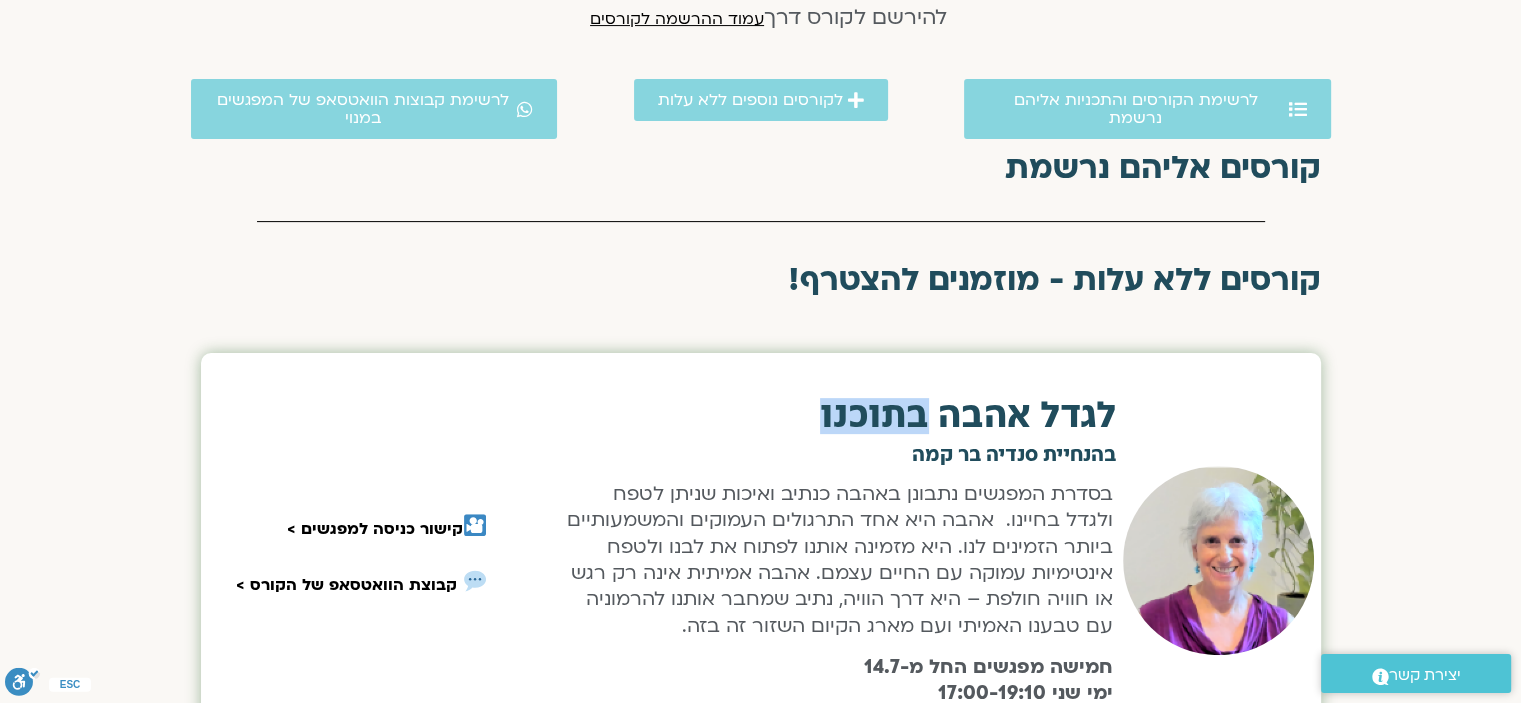 scroll, scrollTop: 504, scrollLeft: 0, axis: vertical 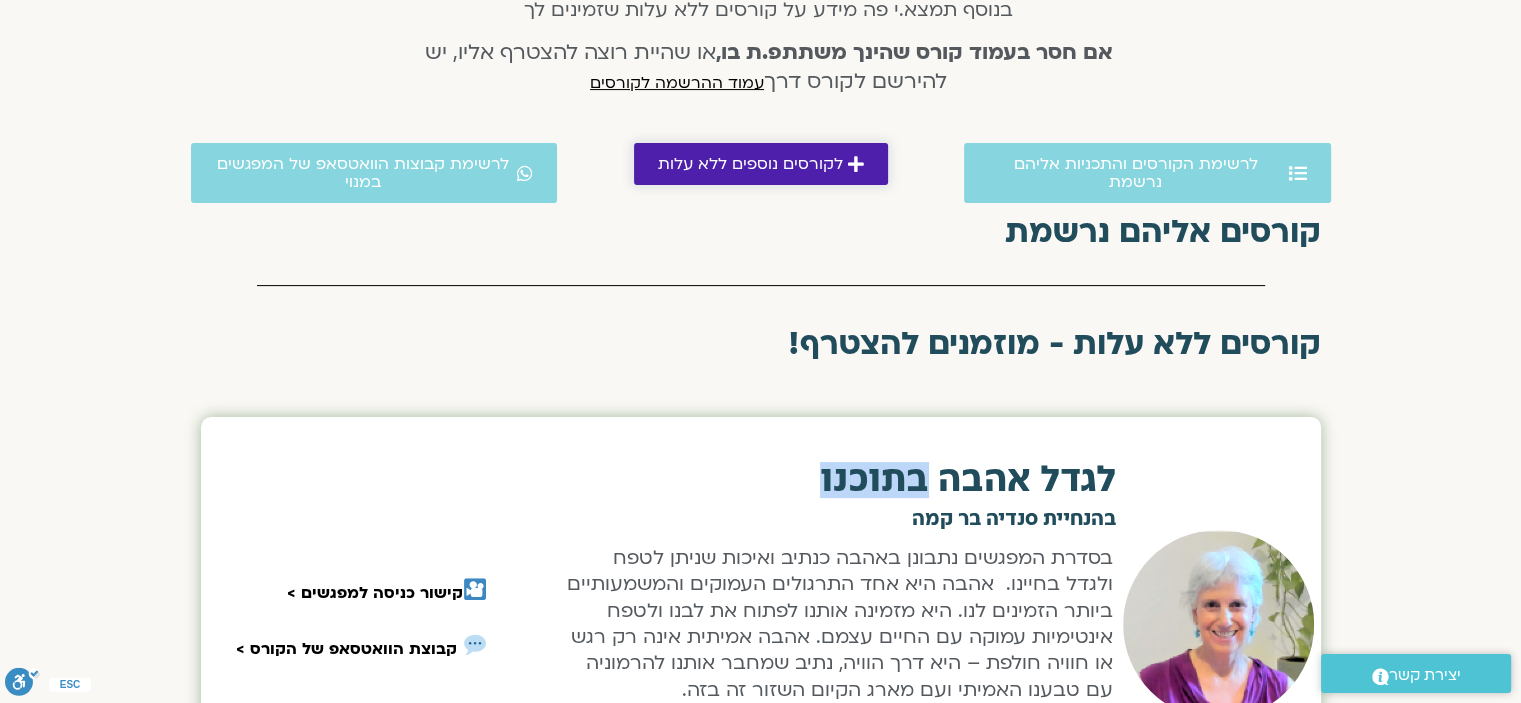 click on "לקורסים נוספים ללא עלות" at bounding box center [761, 164] 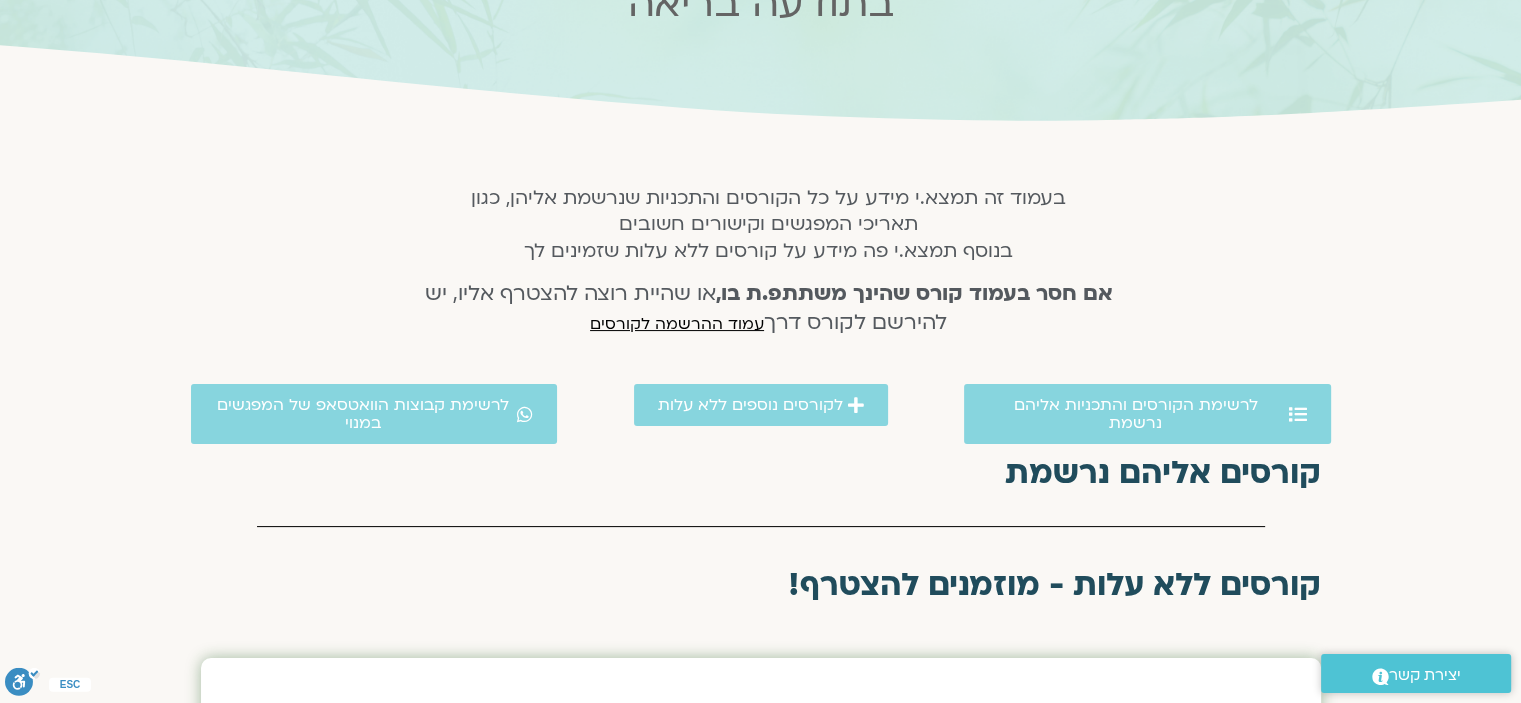 scroll, scrollTop: 224, scrollLeft: 0, axis: vertical 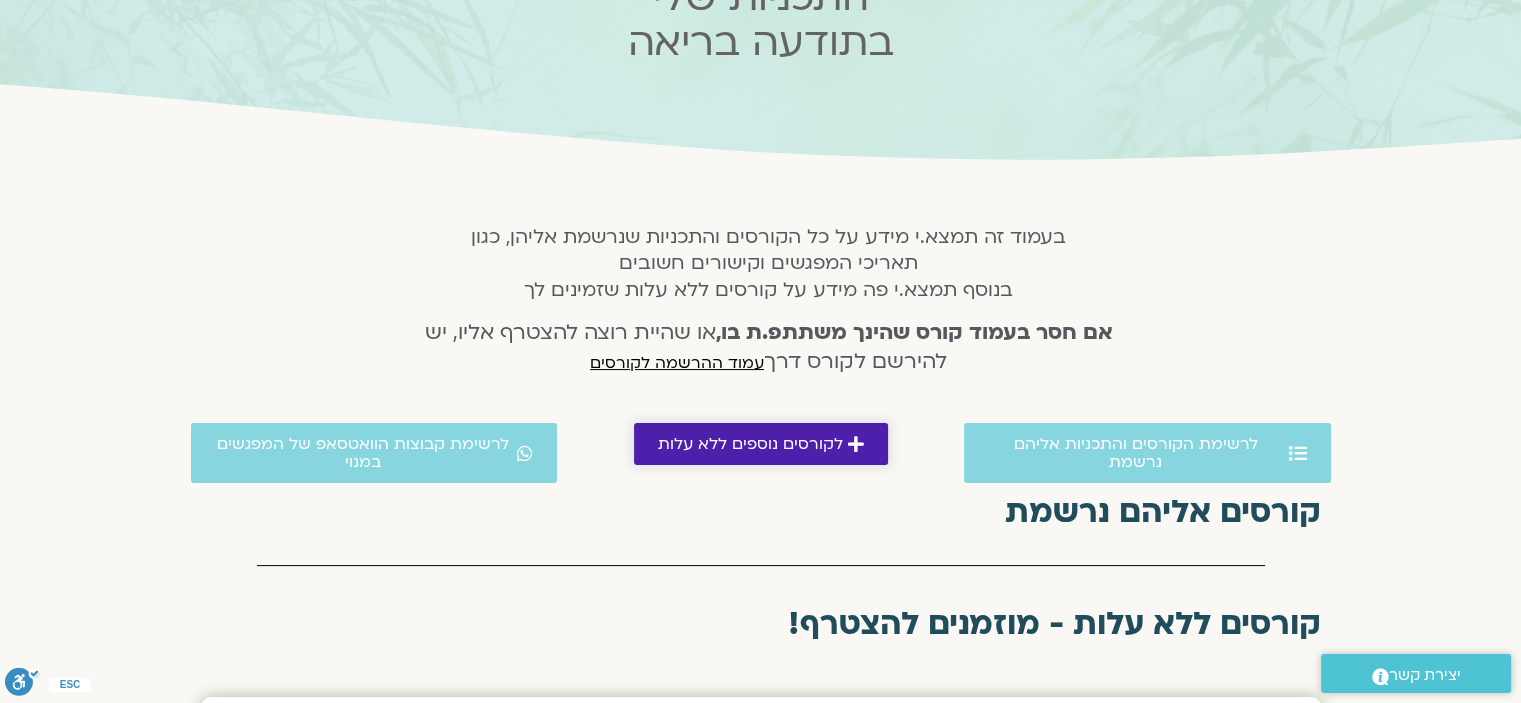 click on "לקורסים נוספים ללא עלות" at bounding box center [750, 444] 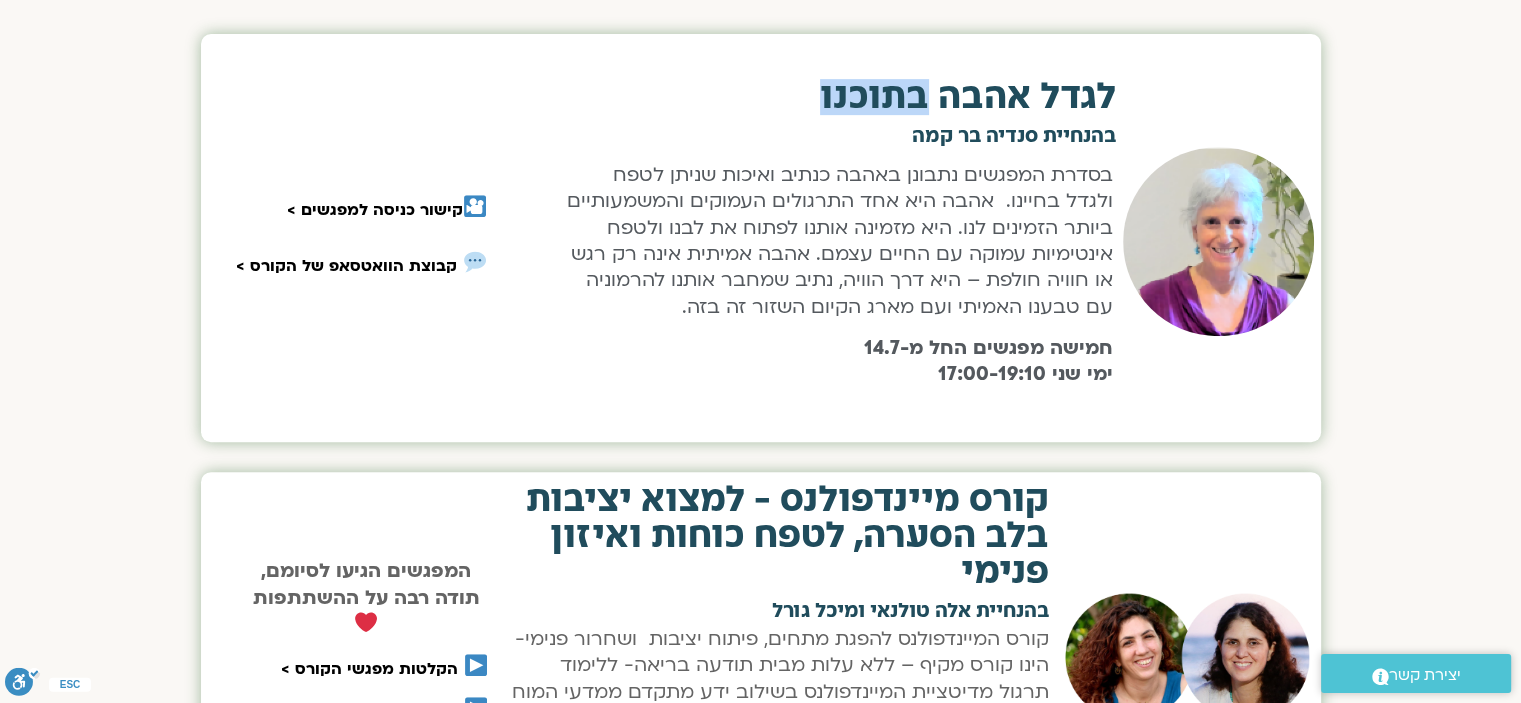 scroll, scrollTop: 784, scrollLeft: 0, axis: vertical 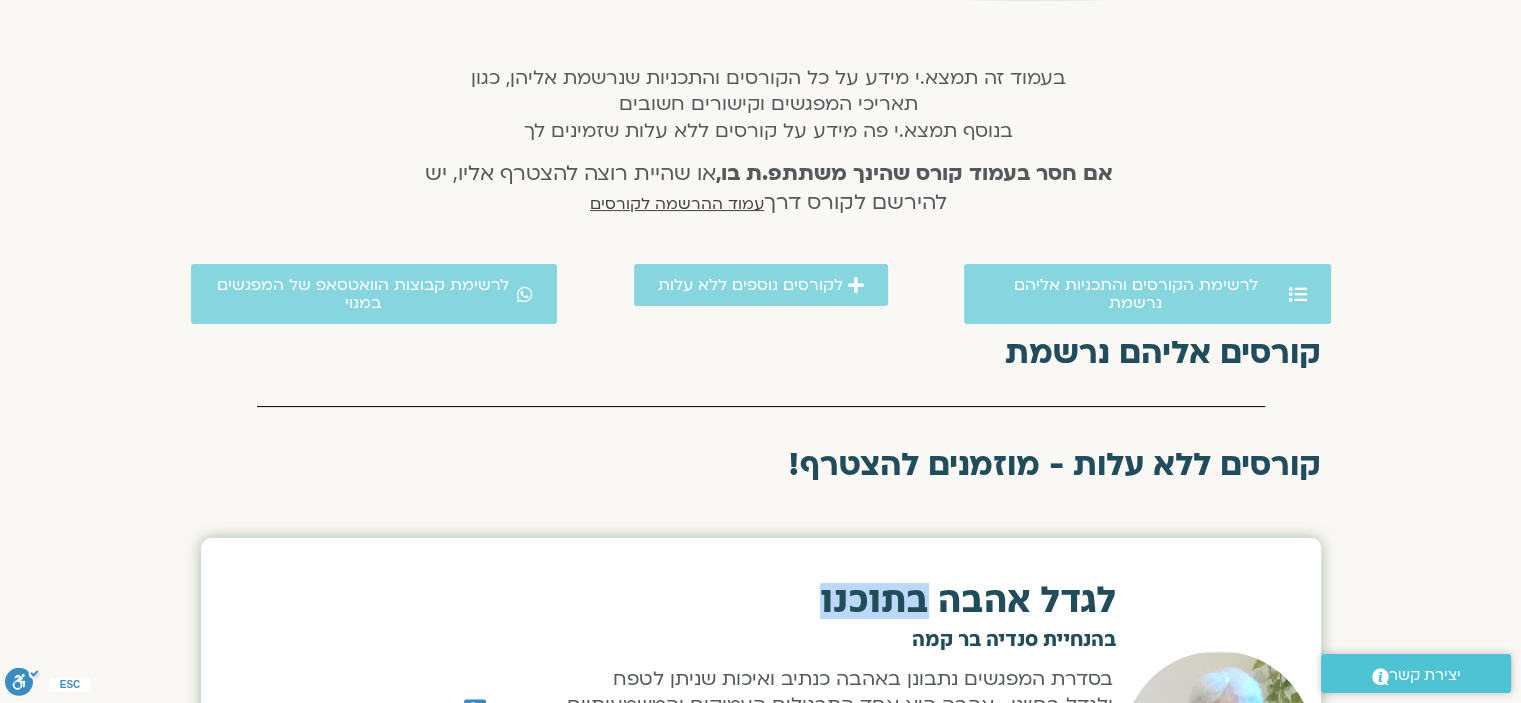 click on "עמוד ההרשמה לקורסים" at bounding box center [677, 204] 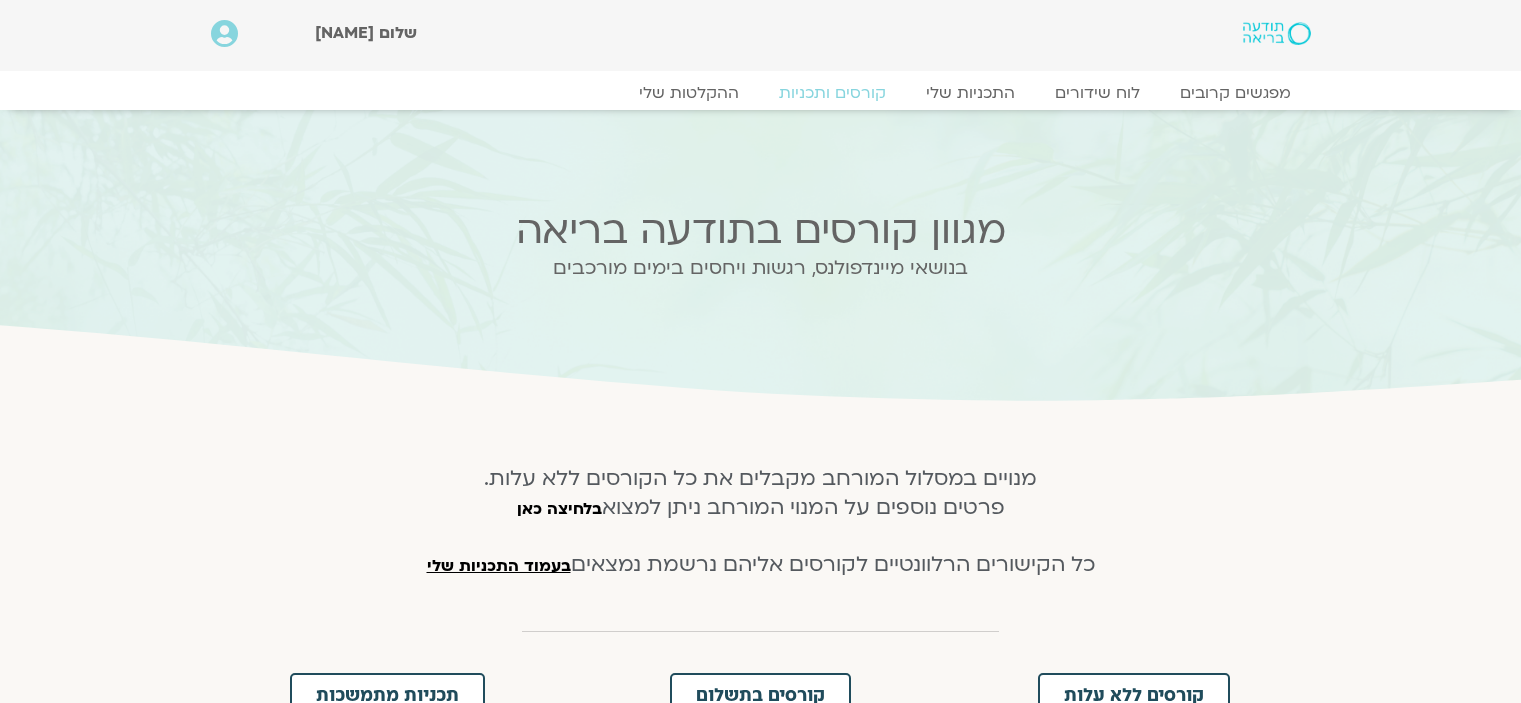 scroll, scrollTop: 0, scrollLeft: 0, axis: both 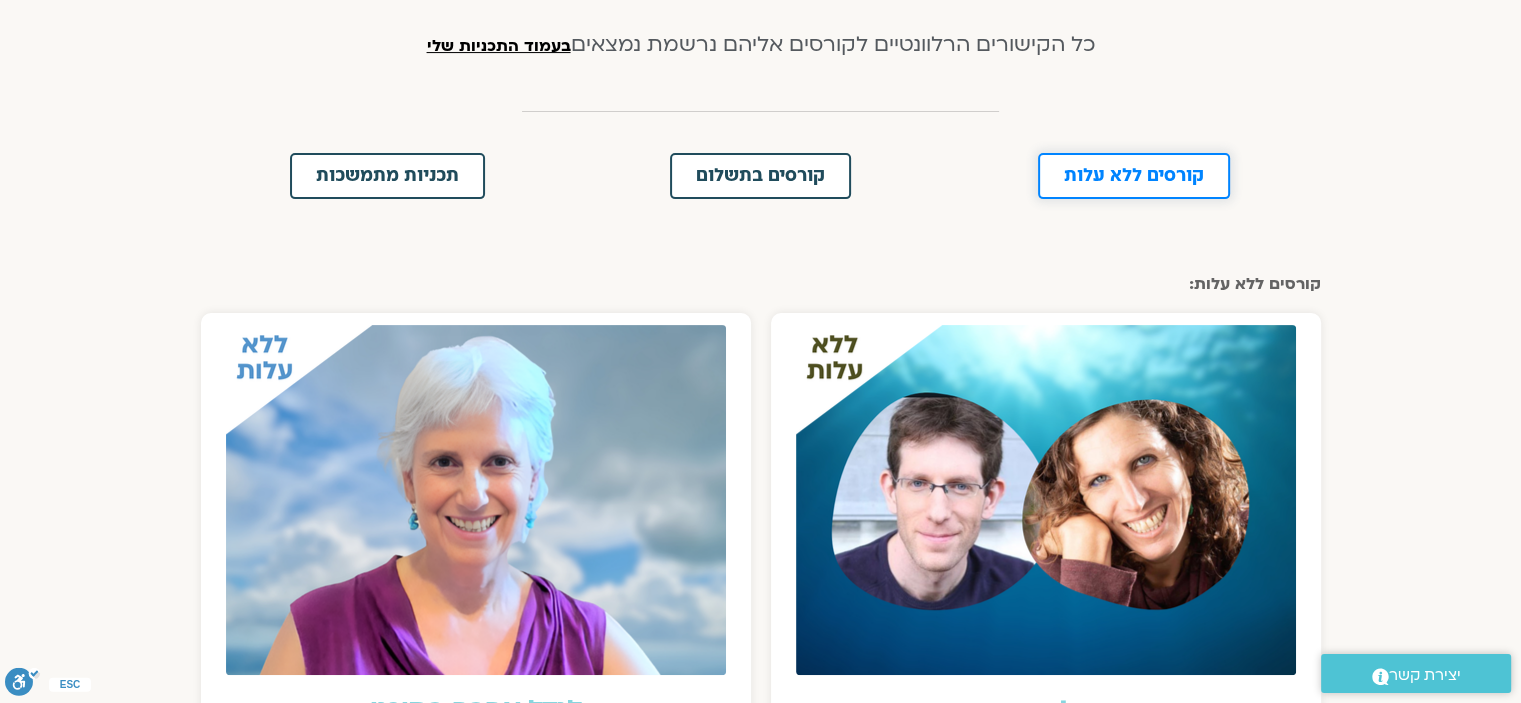 click on "קורסים ללא עלות" at bounding box center (1134, 176) 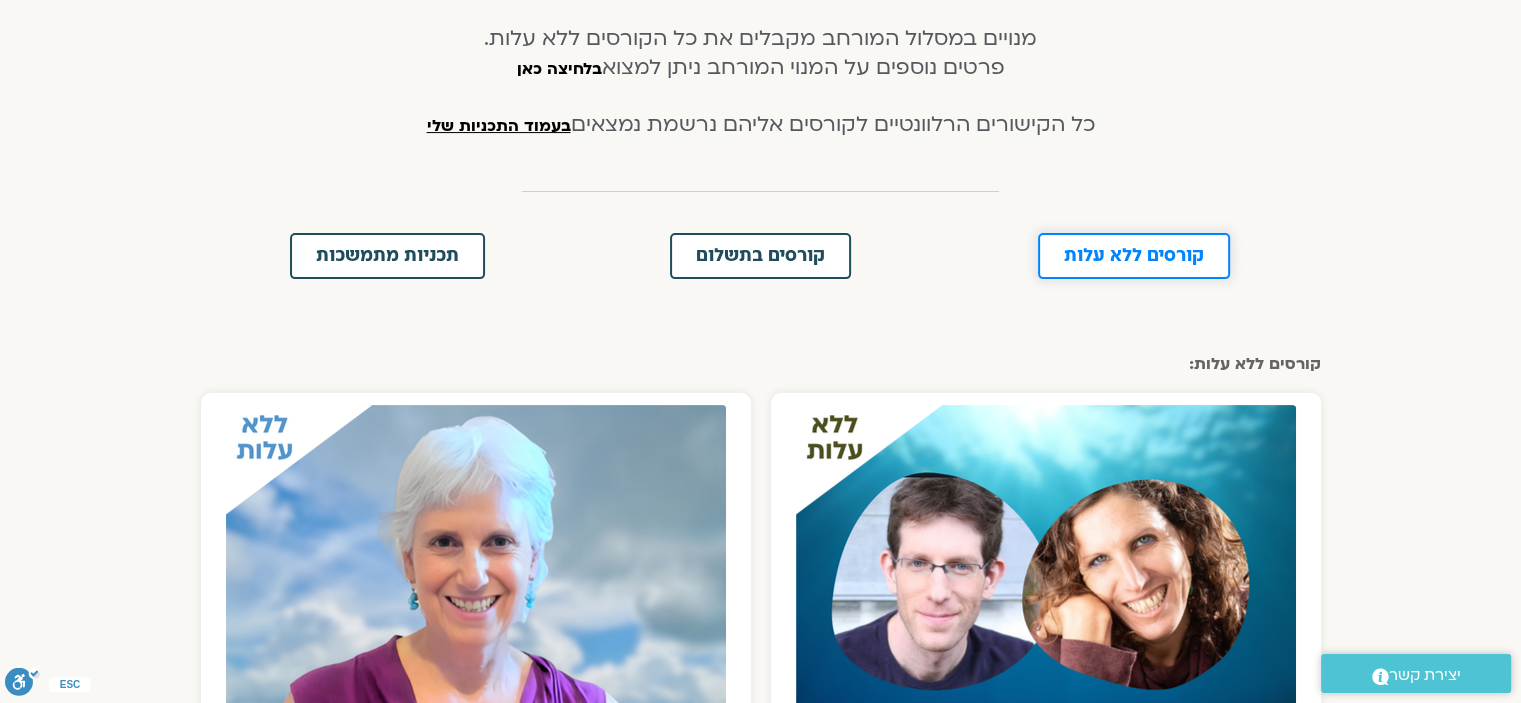 scroll, scrollTop: 427, scrollLeft: 0, axis: vertical 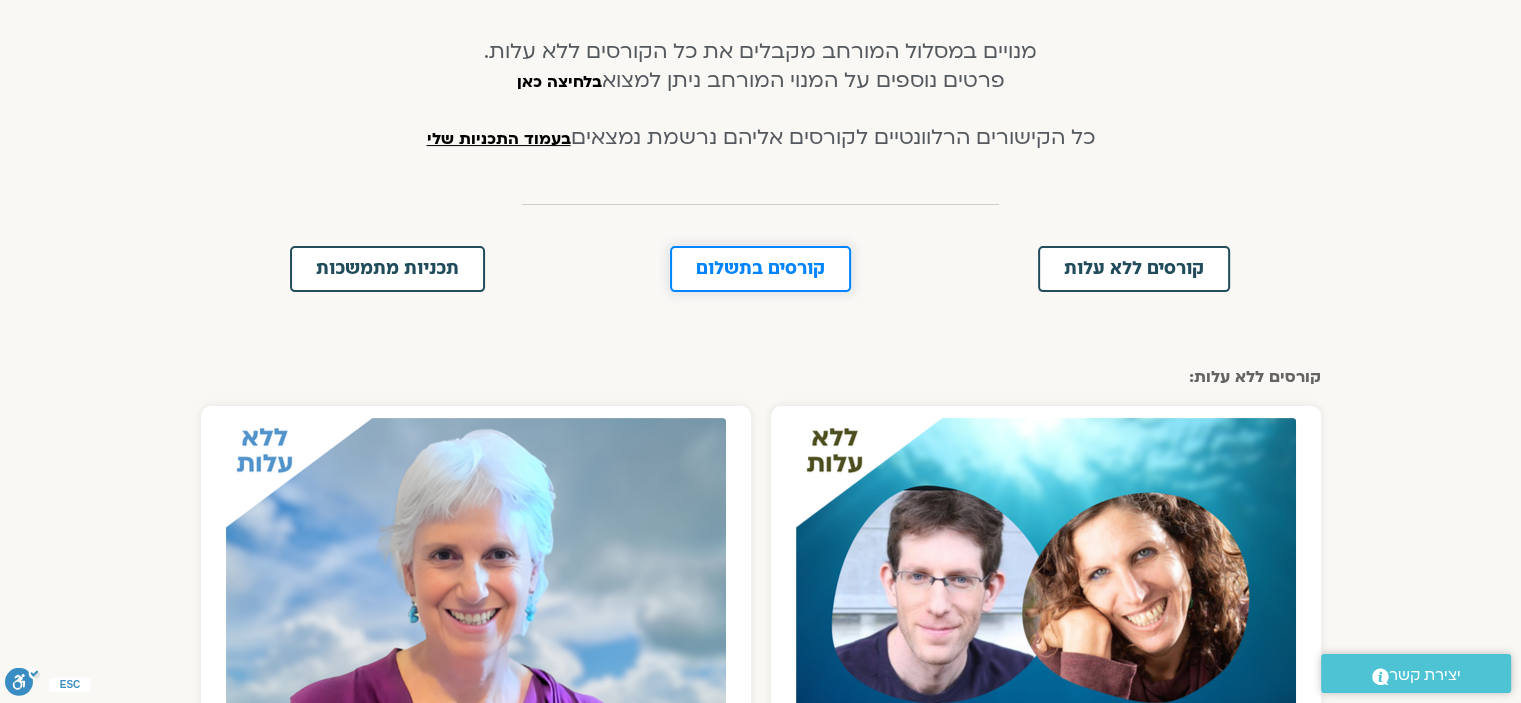 click on "קורסים בתשלום" at bounding box center [760, 269] 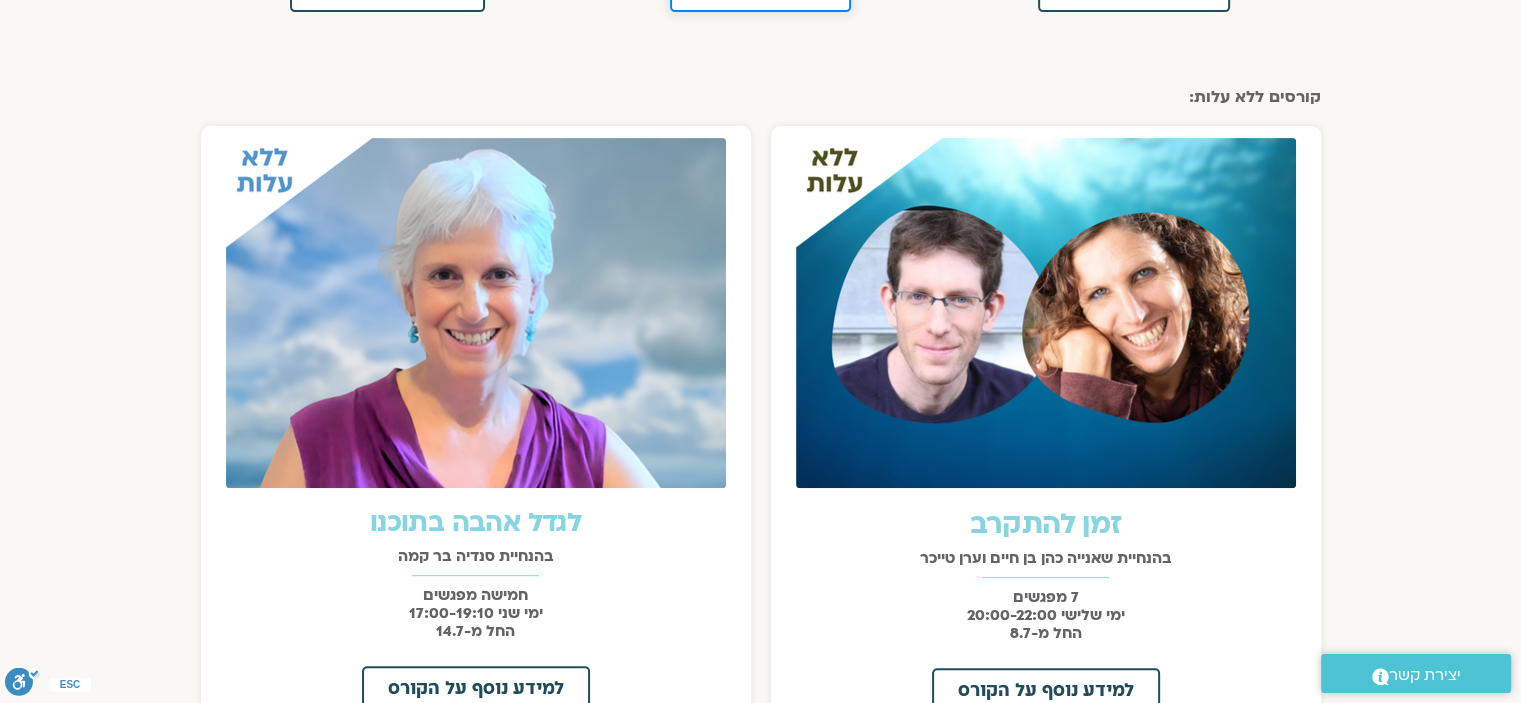 scroll, scrollTop: 627, scrollLeft: 0, axis: vertical 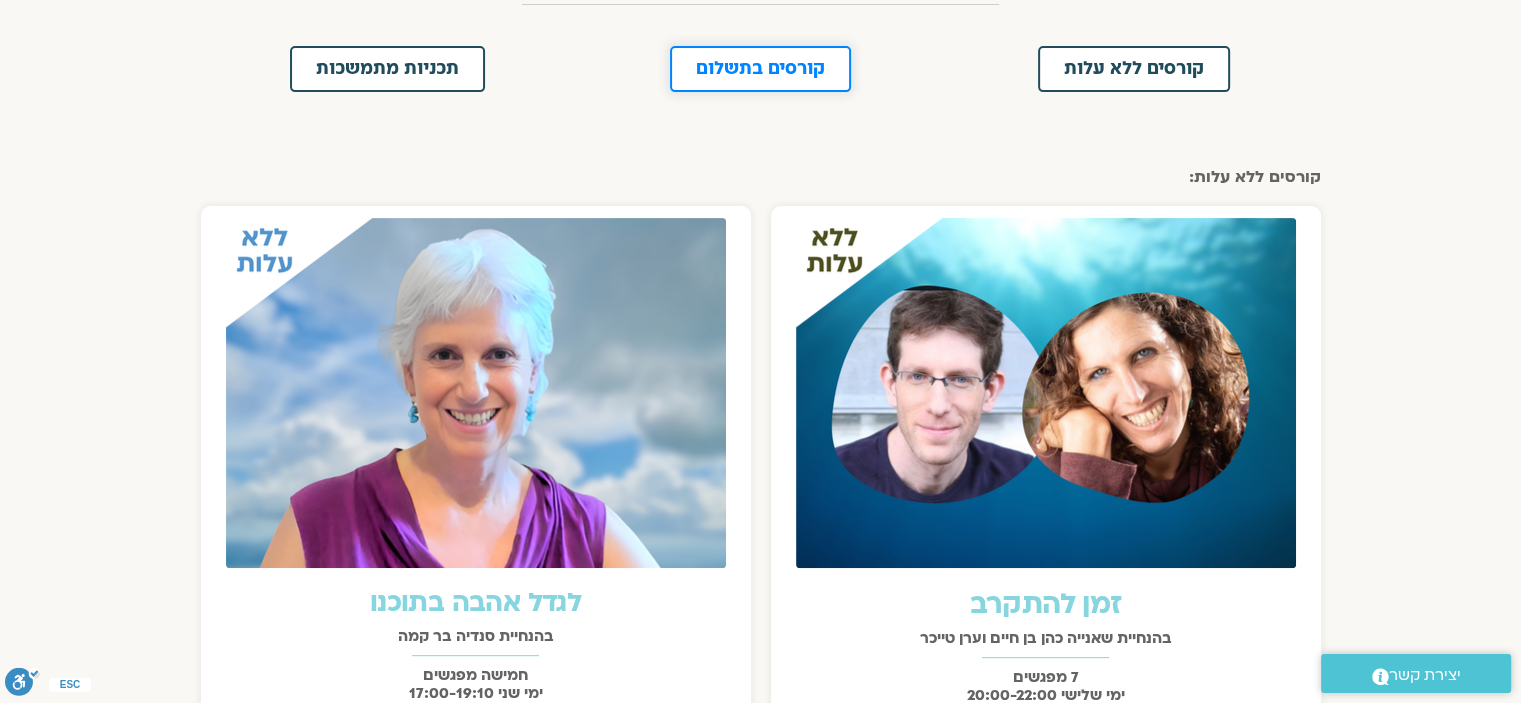 click on "קורסים בתשלום" at bounding box center [760, 69] 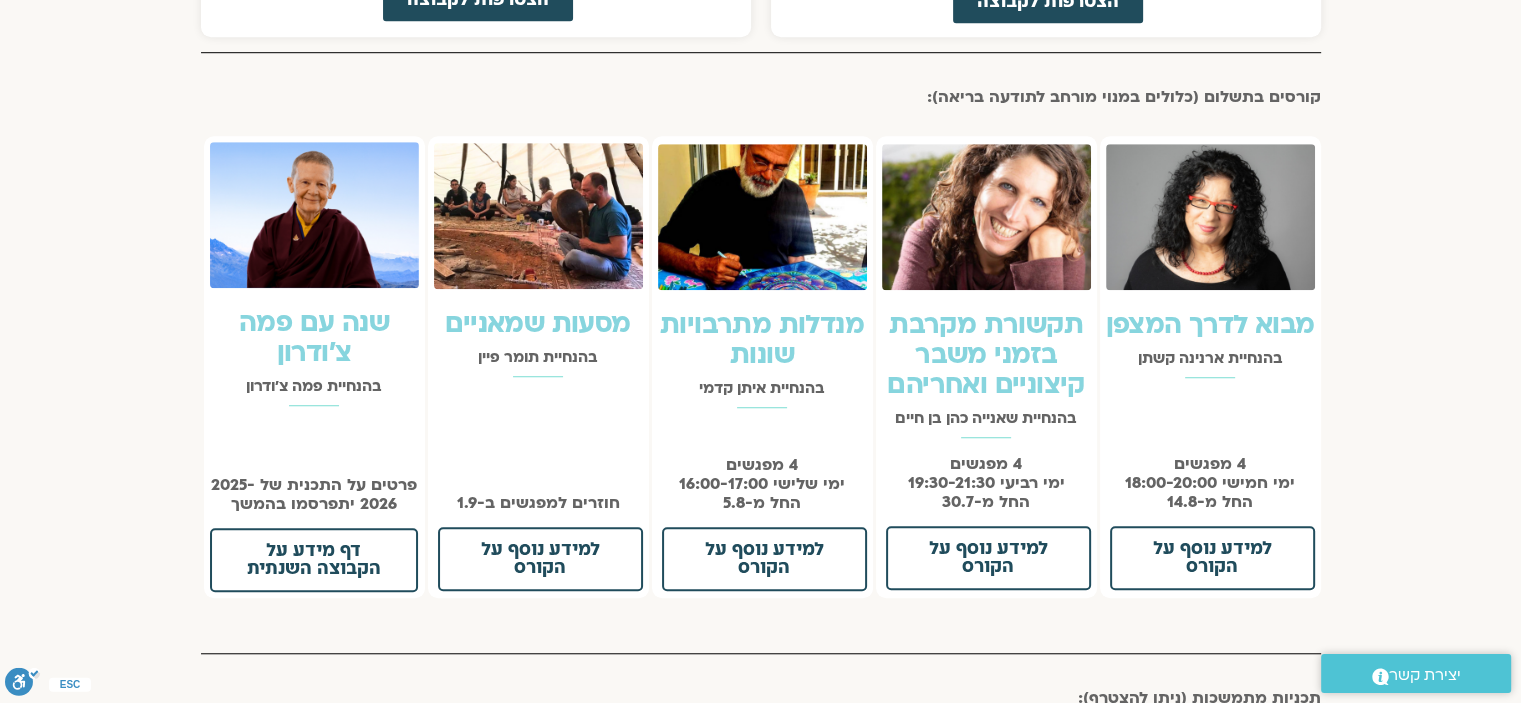scroll, scrollTop: 1477, scrollLeft: 0, axis: vertical 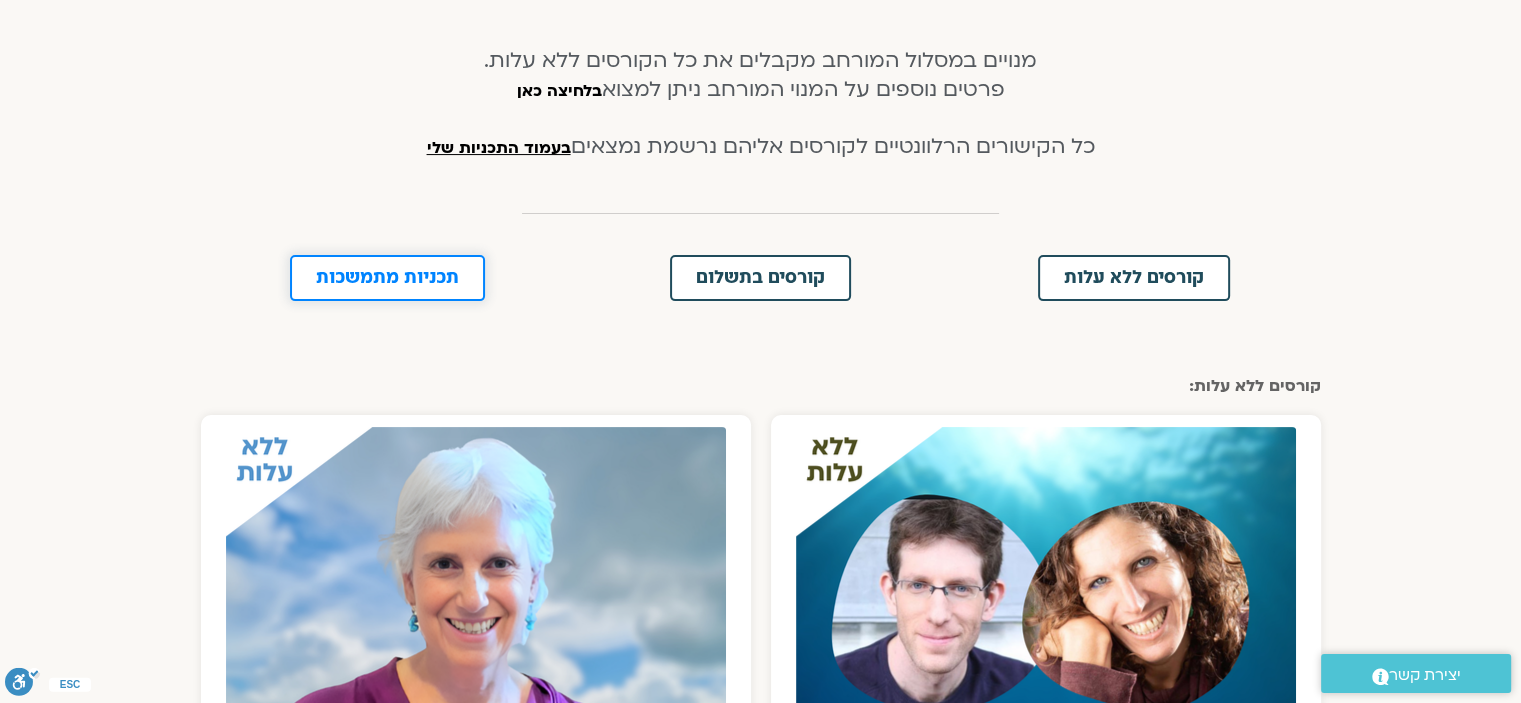 click on "תכניות מתמשכות" at bounding box center [387, 278] 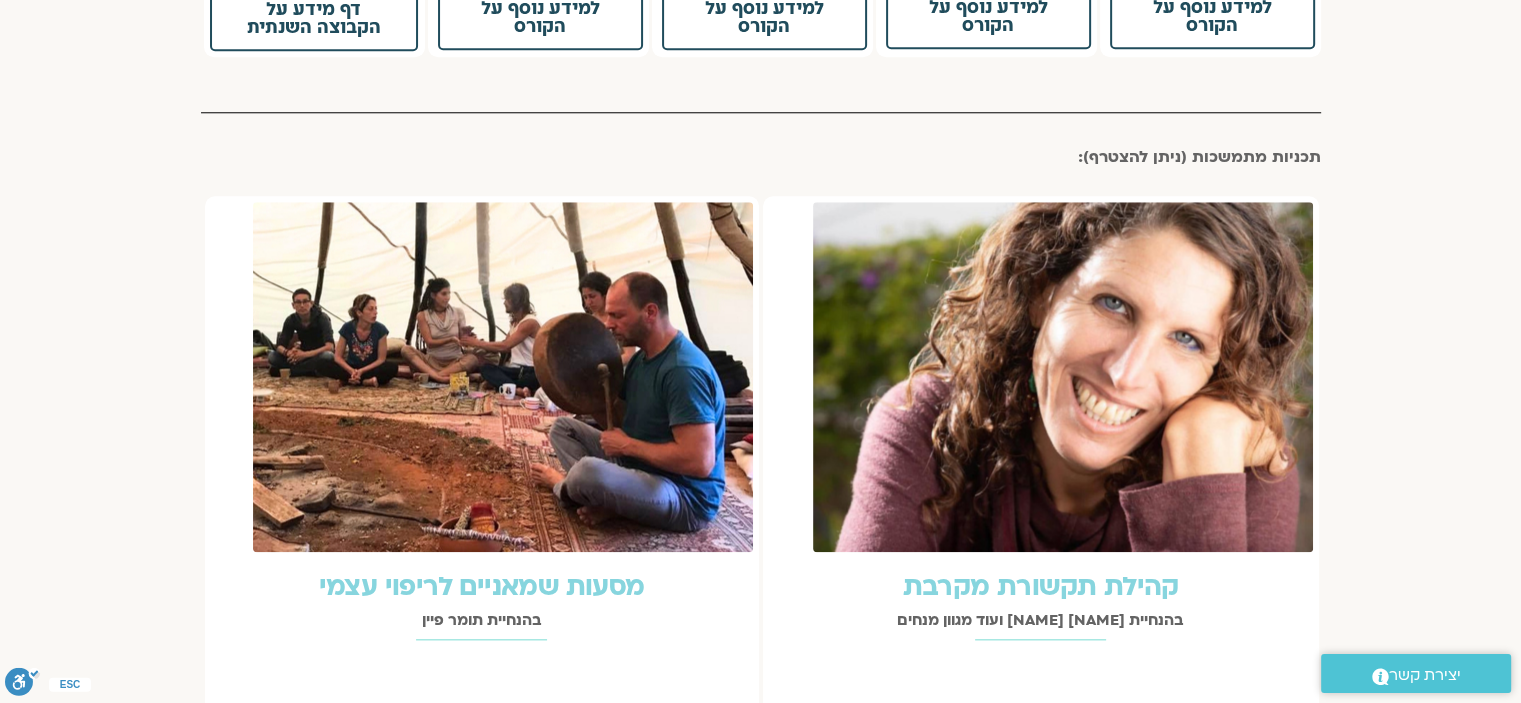 scroll, scrollTop: 2077, scrollLeft: 0, axis: vertical 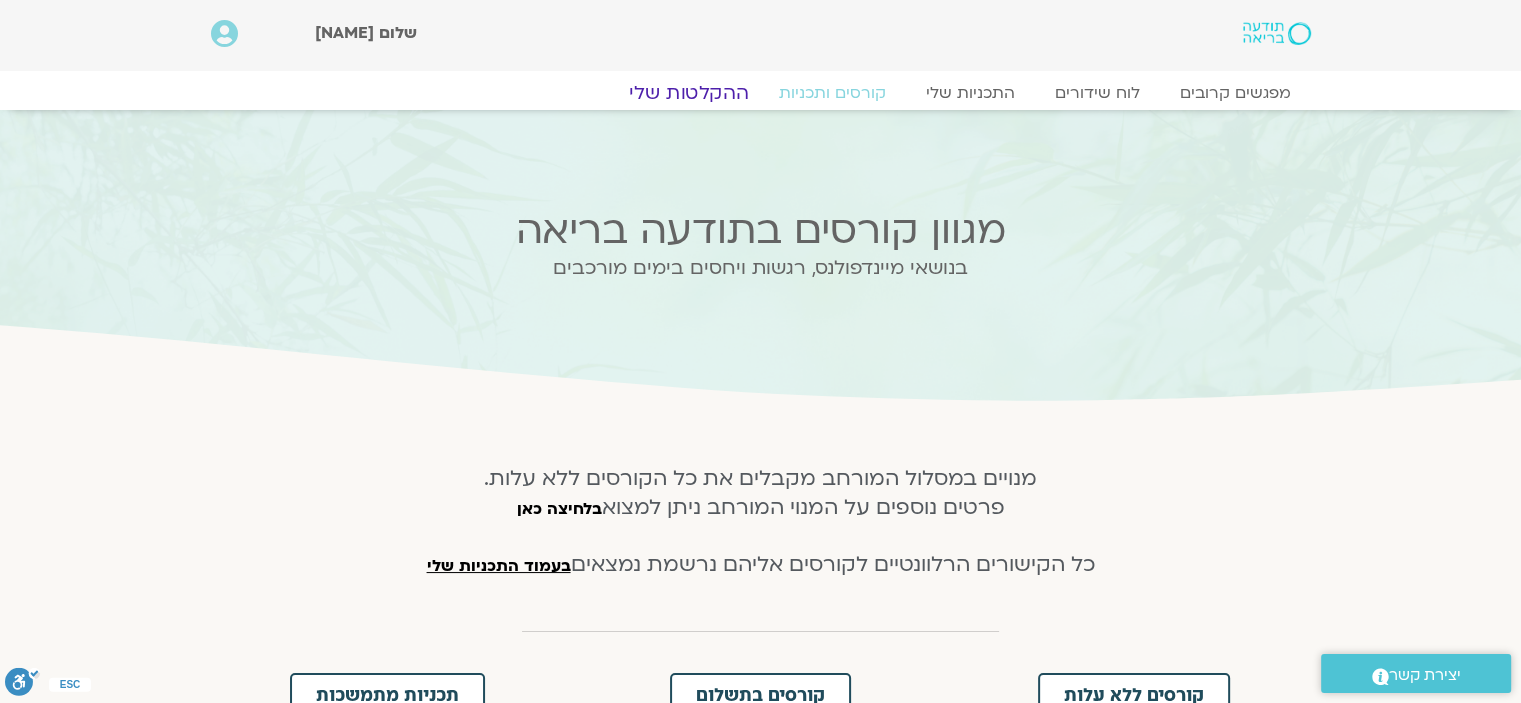 click on "ההקלטות שלי" 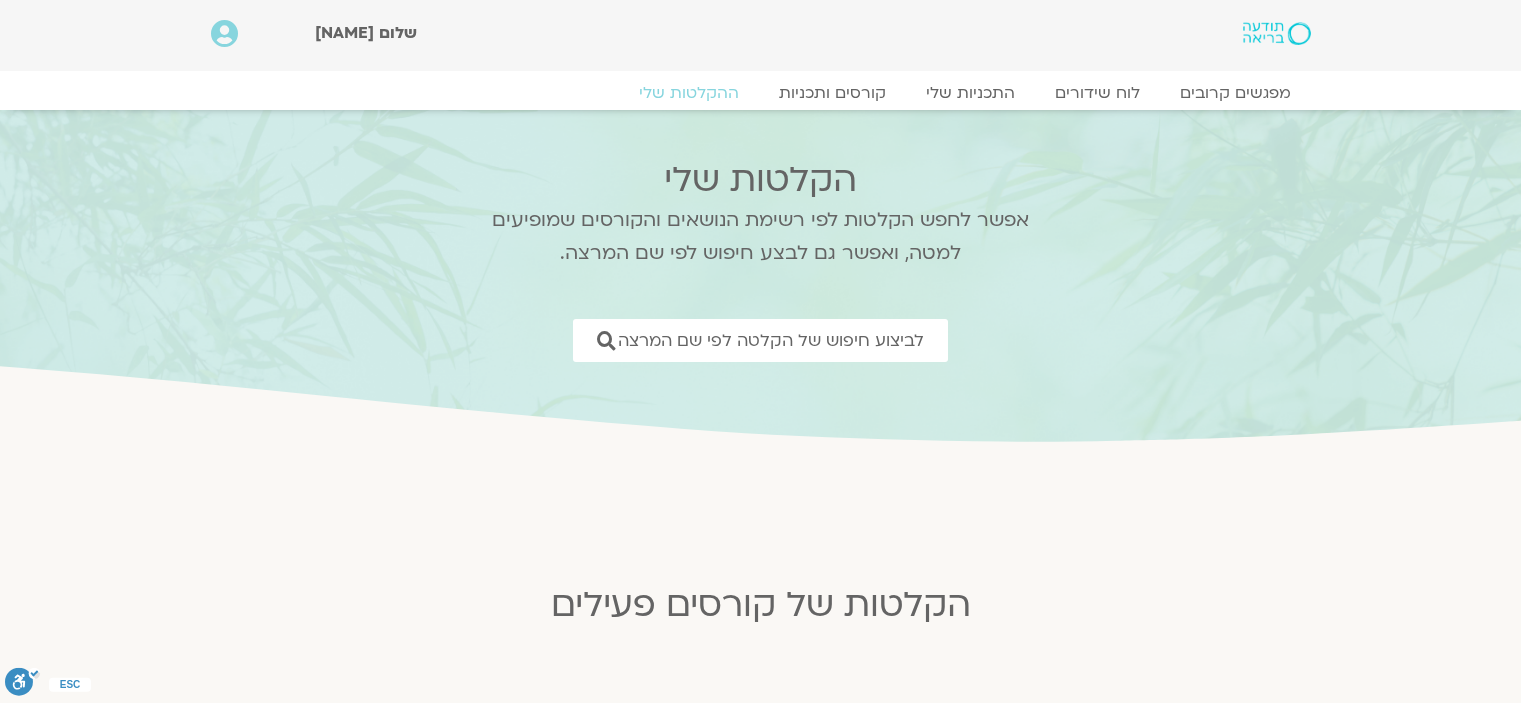 scroll, scrollTop: 0, scrollLeft: 0, axis: both 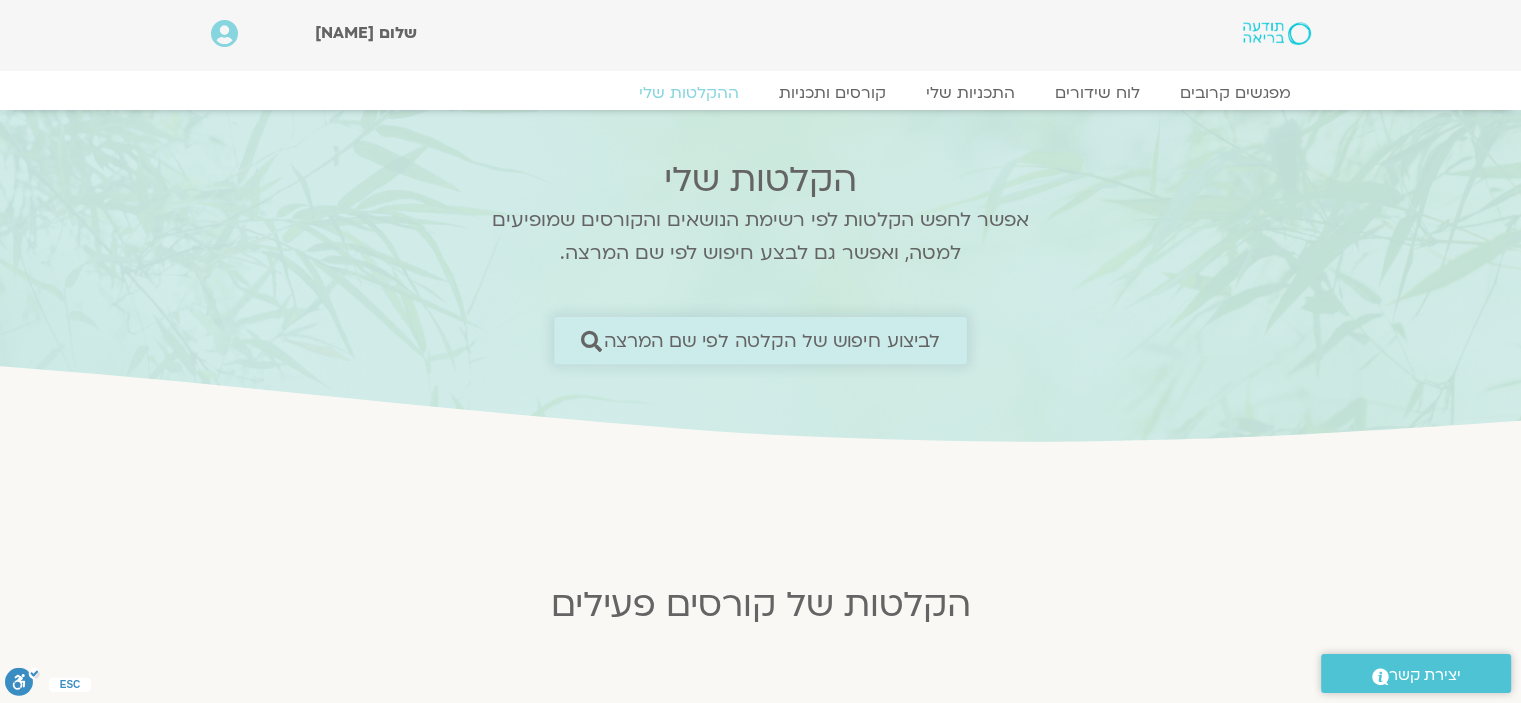 click on "לביצוע חיפוש של הקלטה לפי שם המרצה" at bounding box center (772, 340) 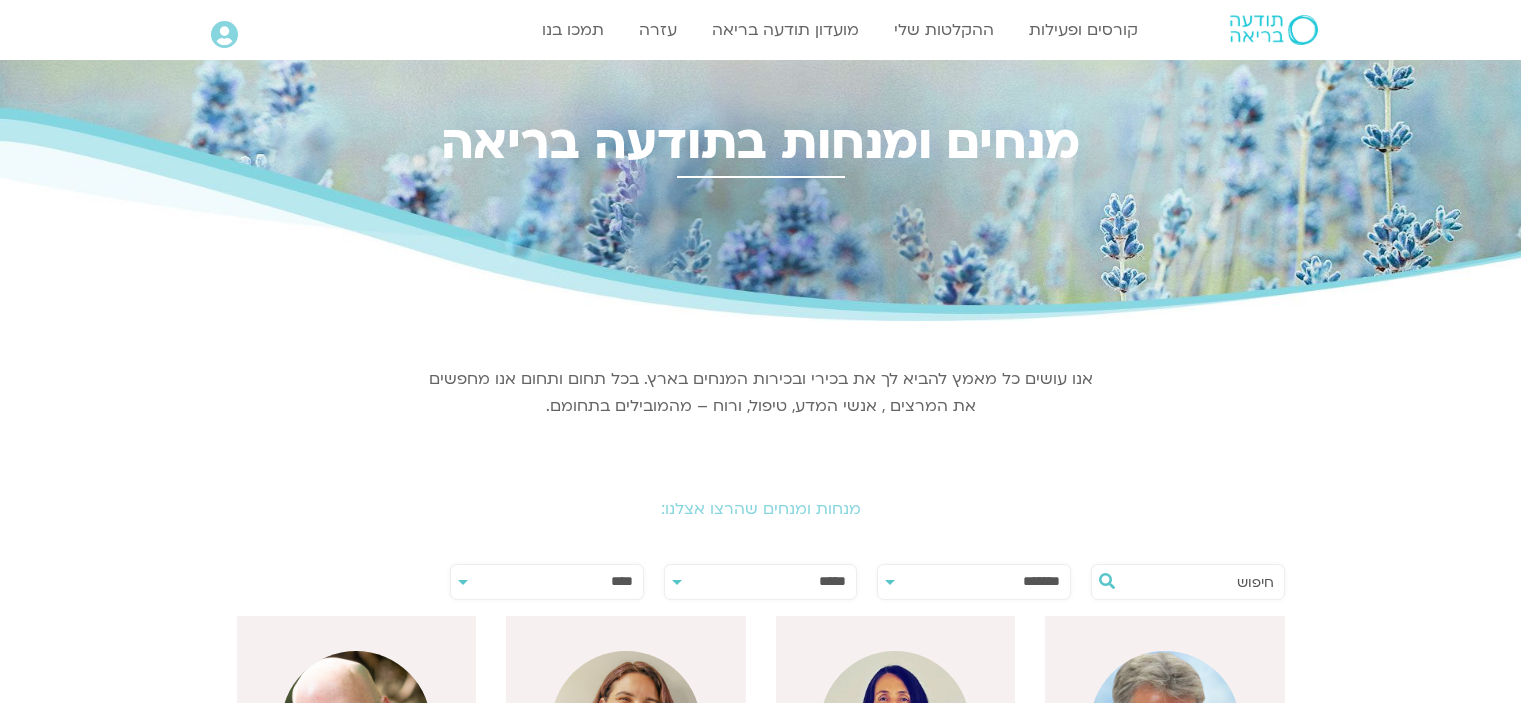 scroll, scrollTop: 0, scrollLeft: 0, axis: both 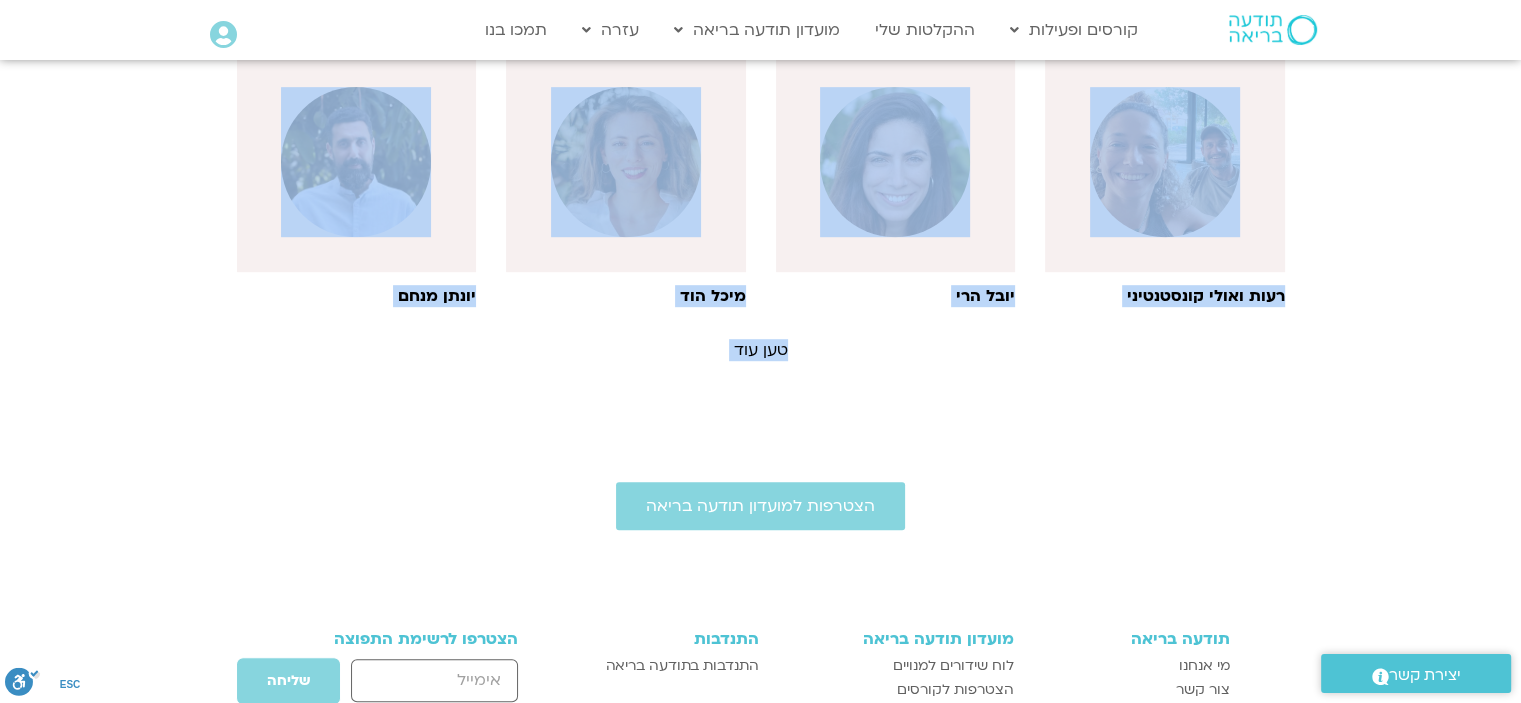 drag, startPoint x: 1506, startPoint y: 408, endPoint x: 1500, endPoint y: 248, distance: 160.11246 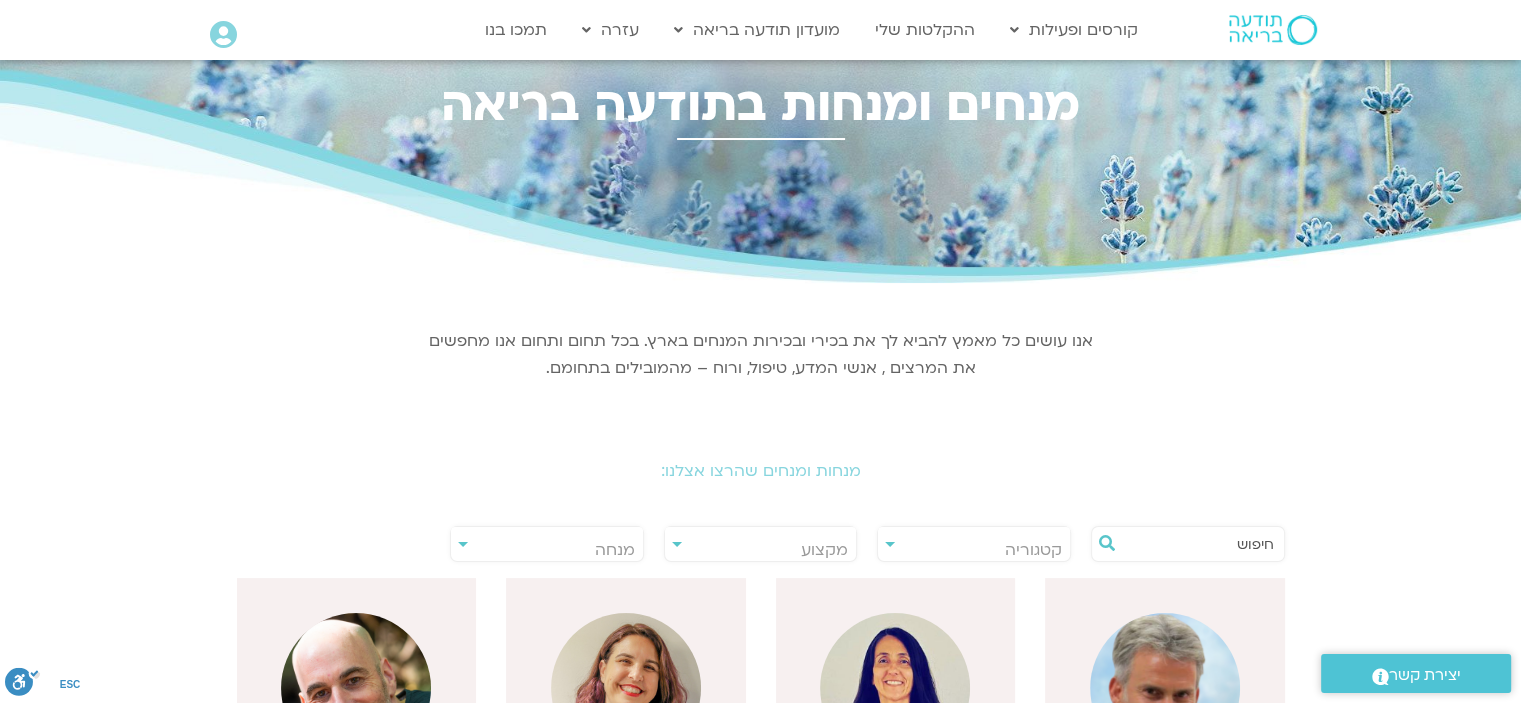 scroll, scrollTop: 257, scrollLeft: 0, axis: vertical 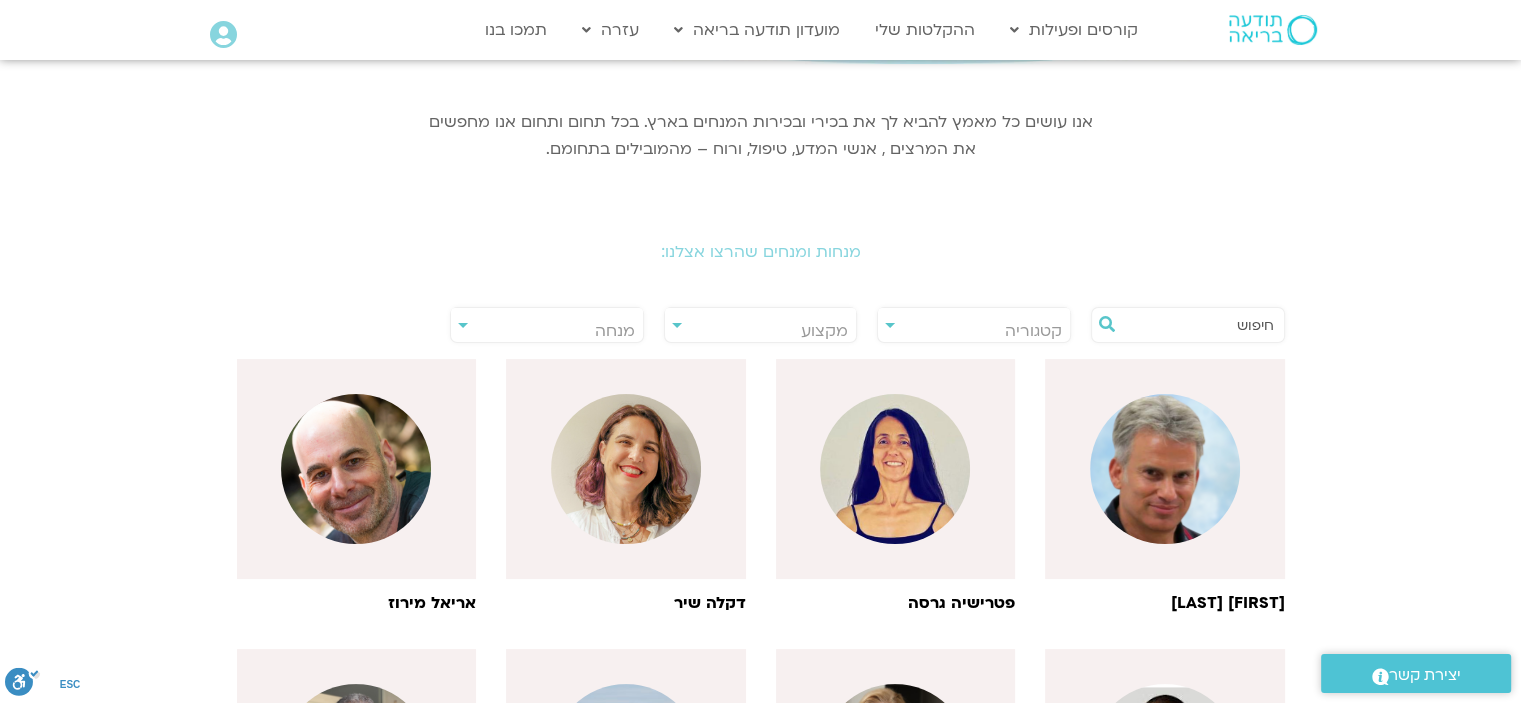 click on "יצירת קשר" at bounding box center [1425, 675] 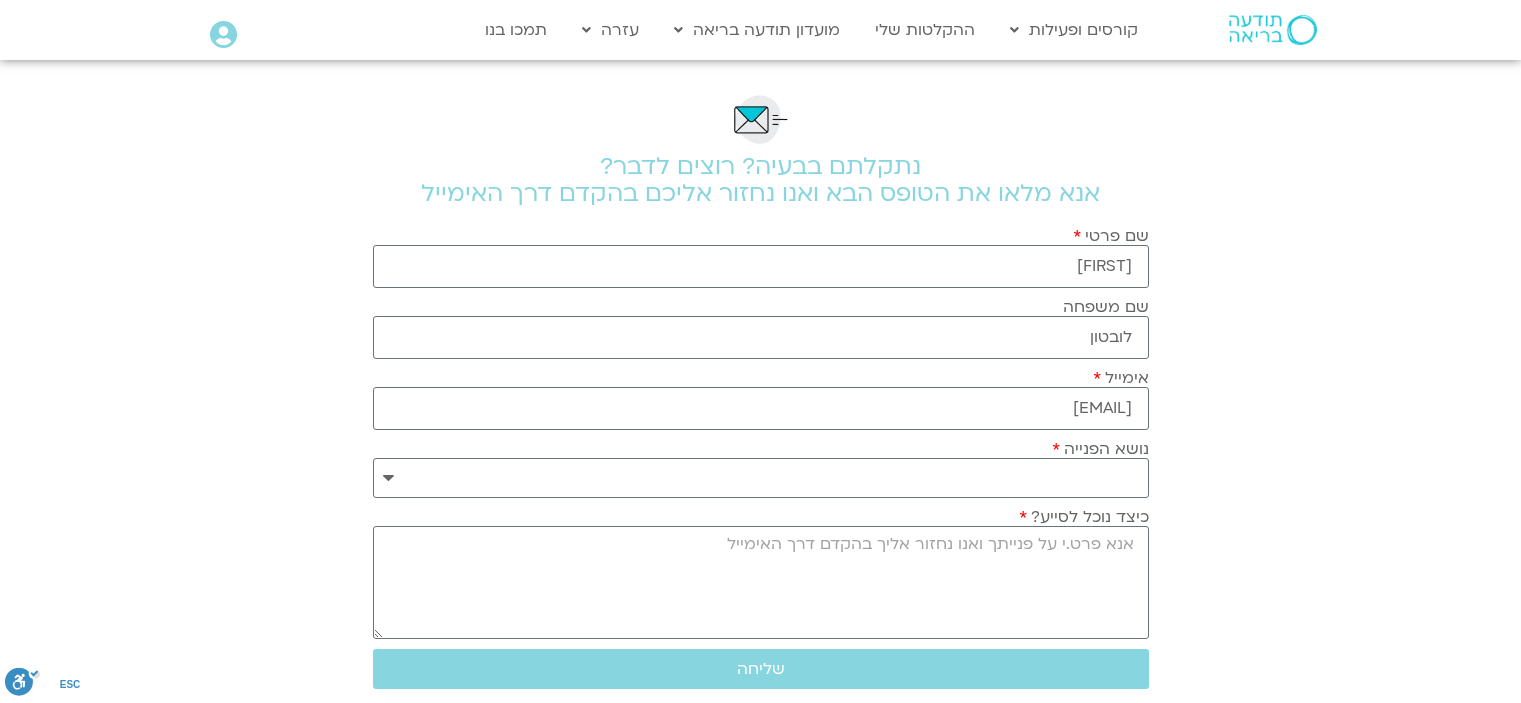 scroll, scrollTop: 0, scrollLeft: 0, axis: both 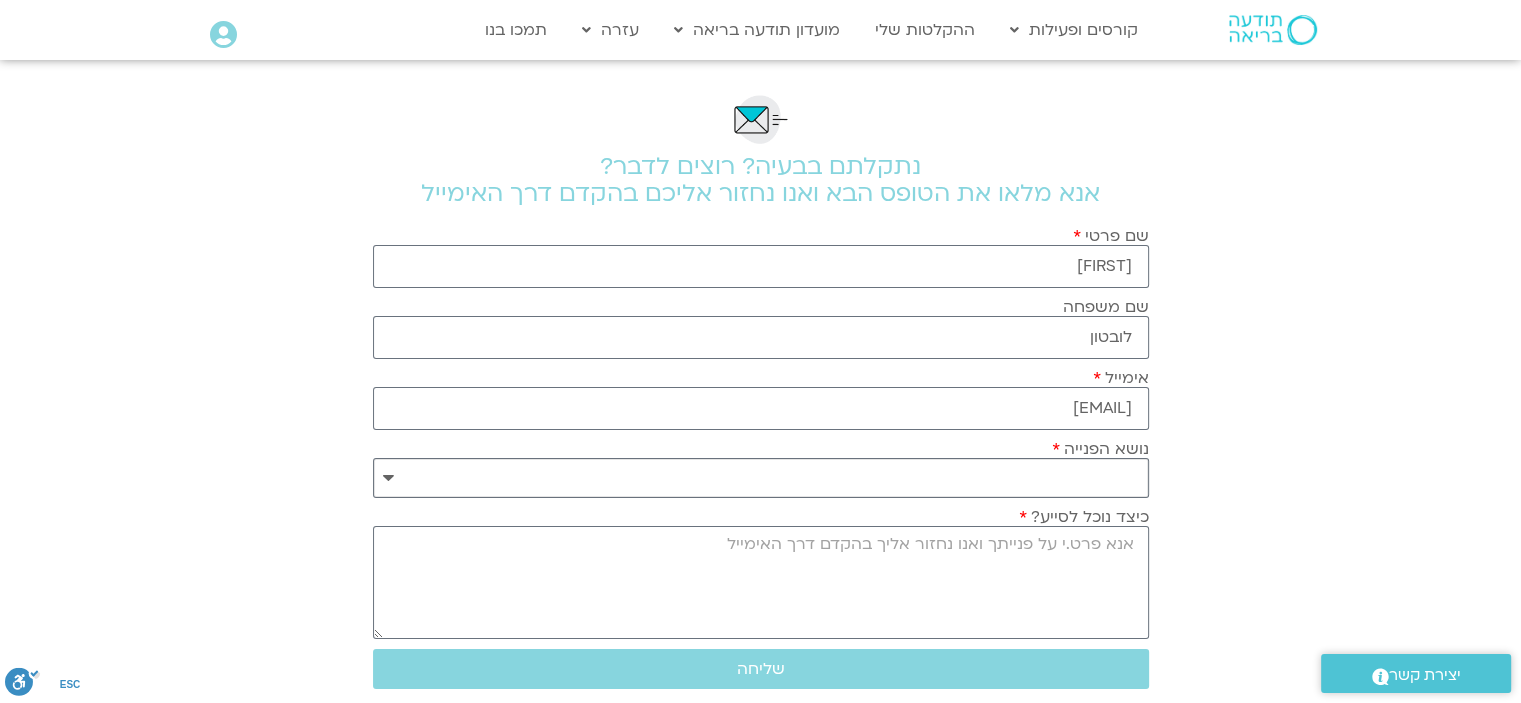 click on "**********" at bounding box center [761, 478] 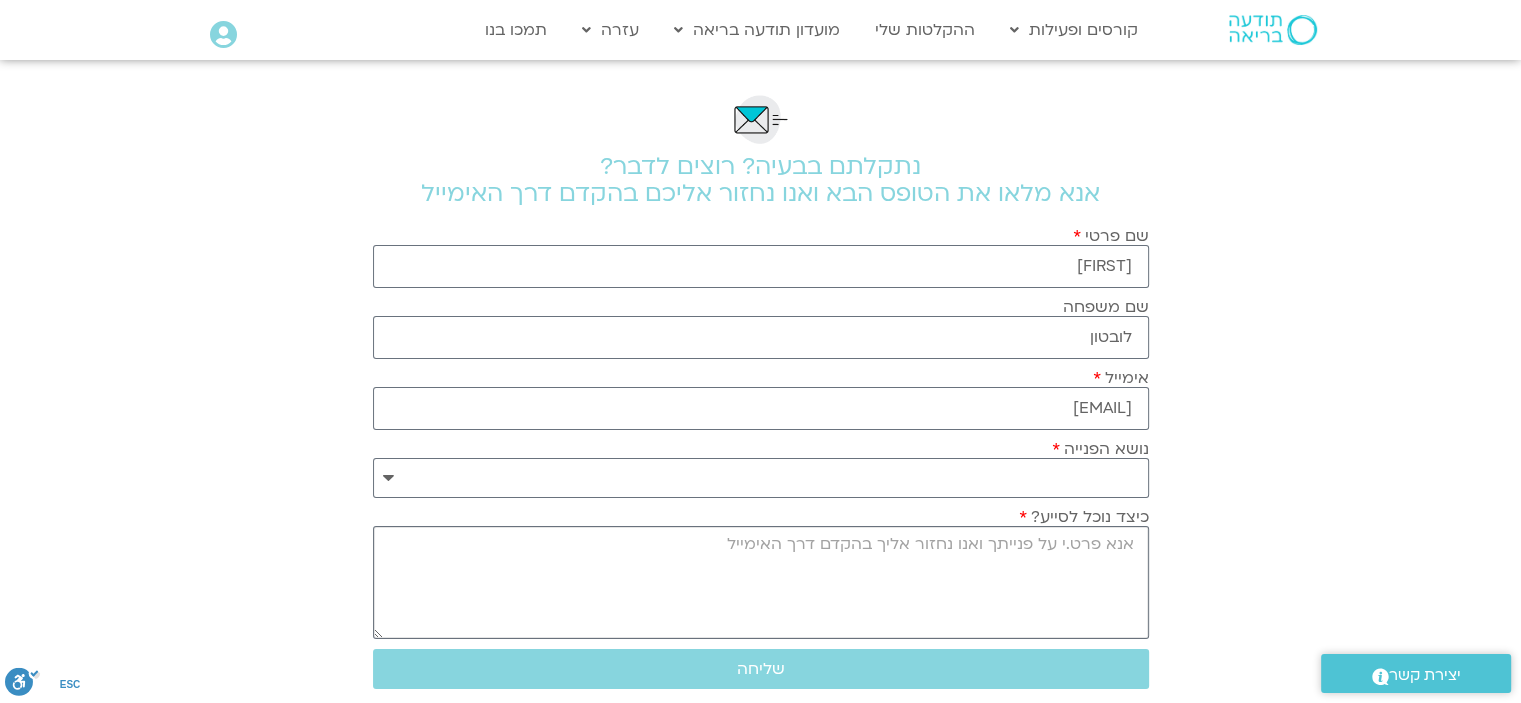 click on "כיצד נוכל לסייע?" at bounding box center (761, 582) 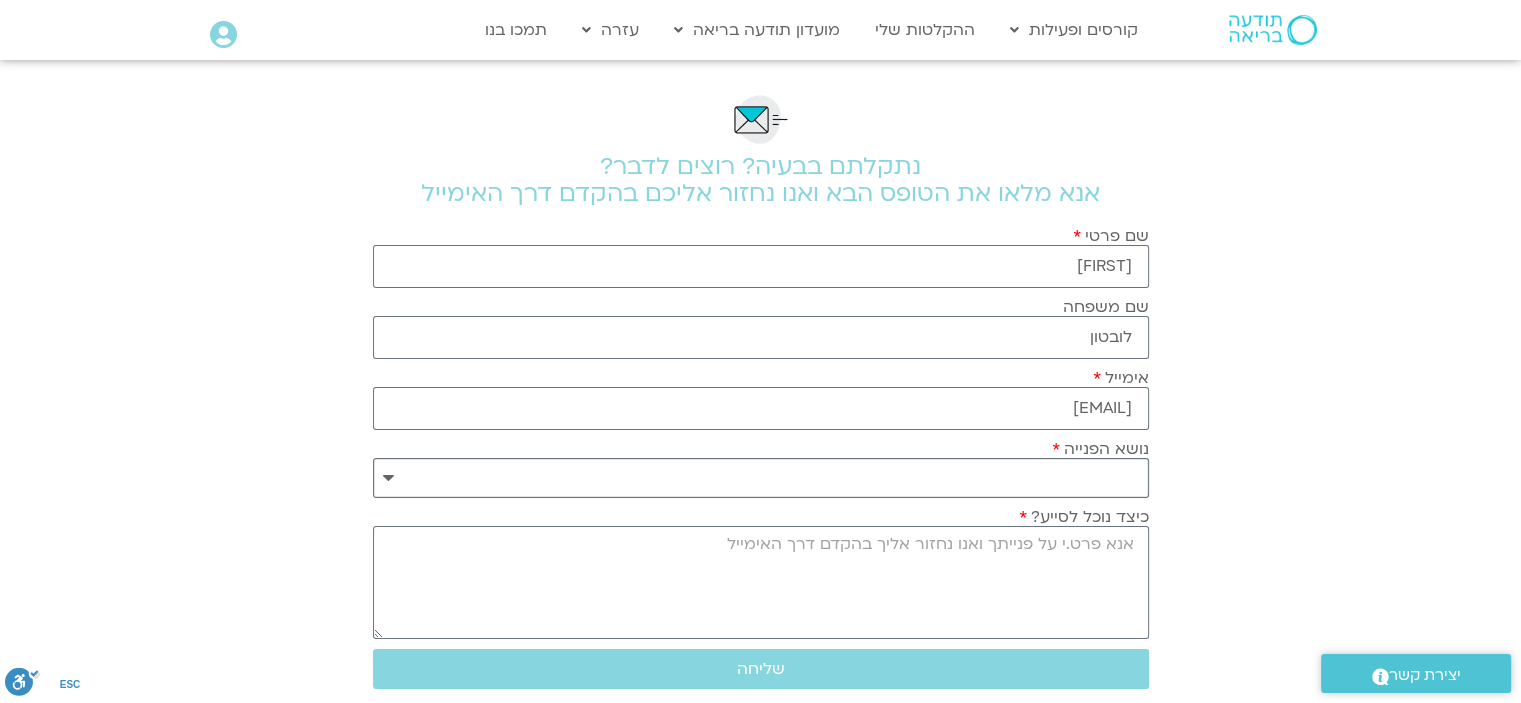 click on "**********" at bounding box center (761, 478) 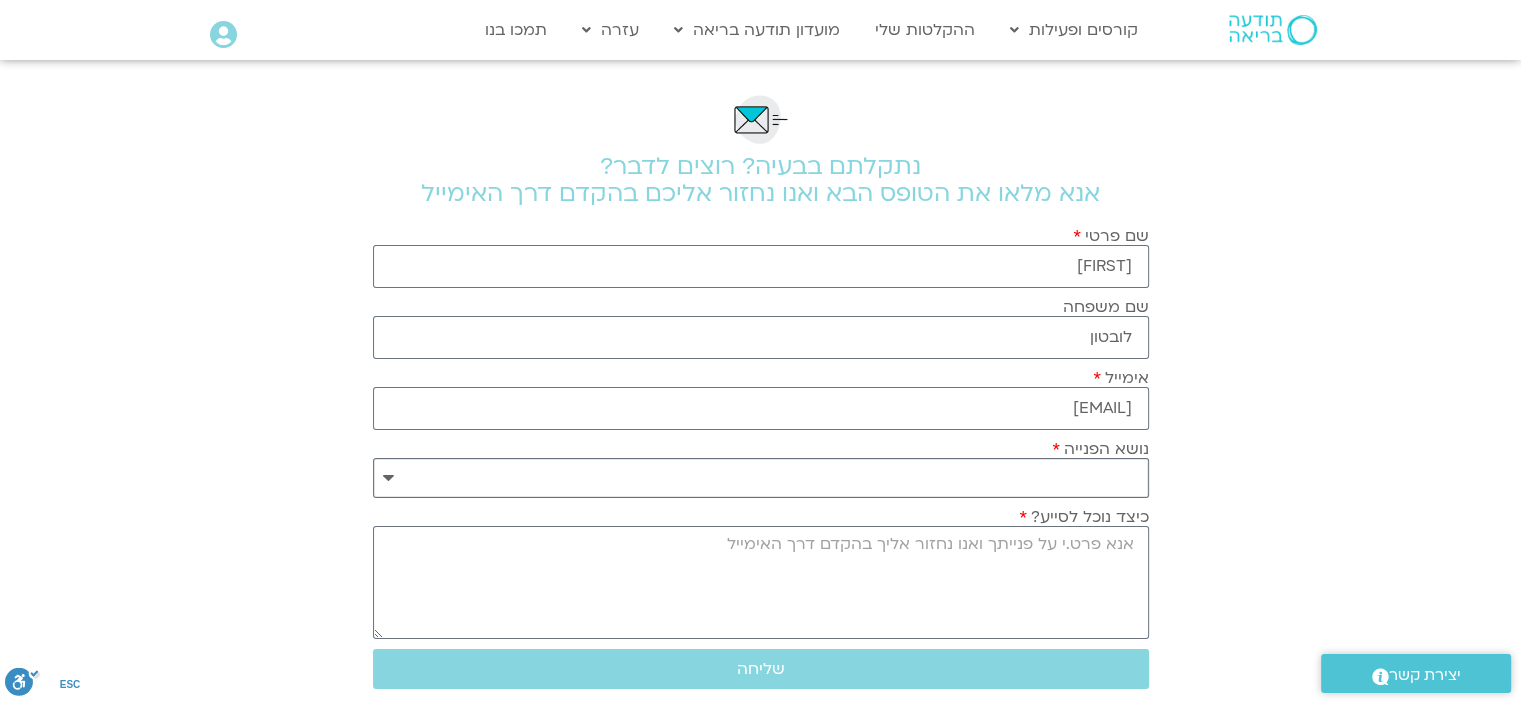 select on "**********" 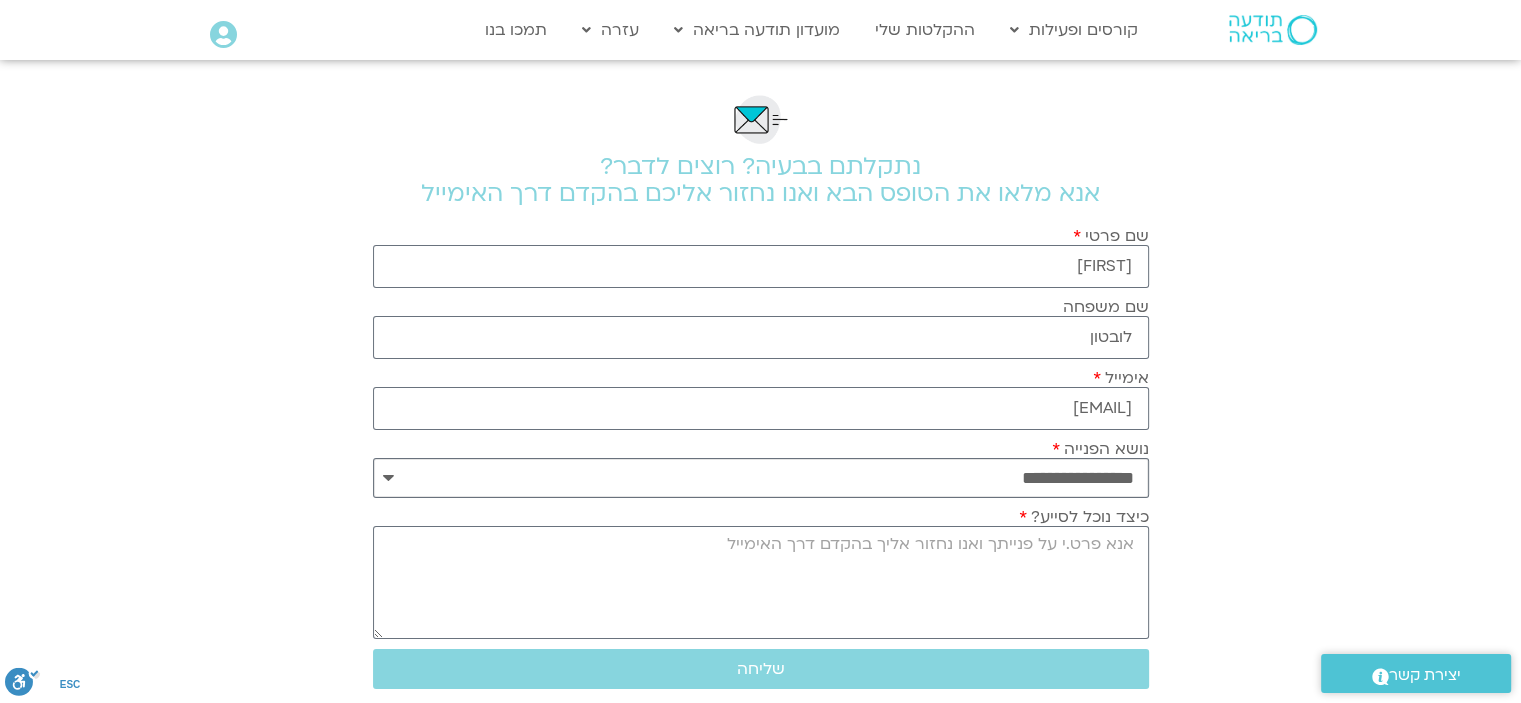 click on "**********" at bounding box center [761, 478] 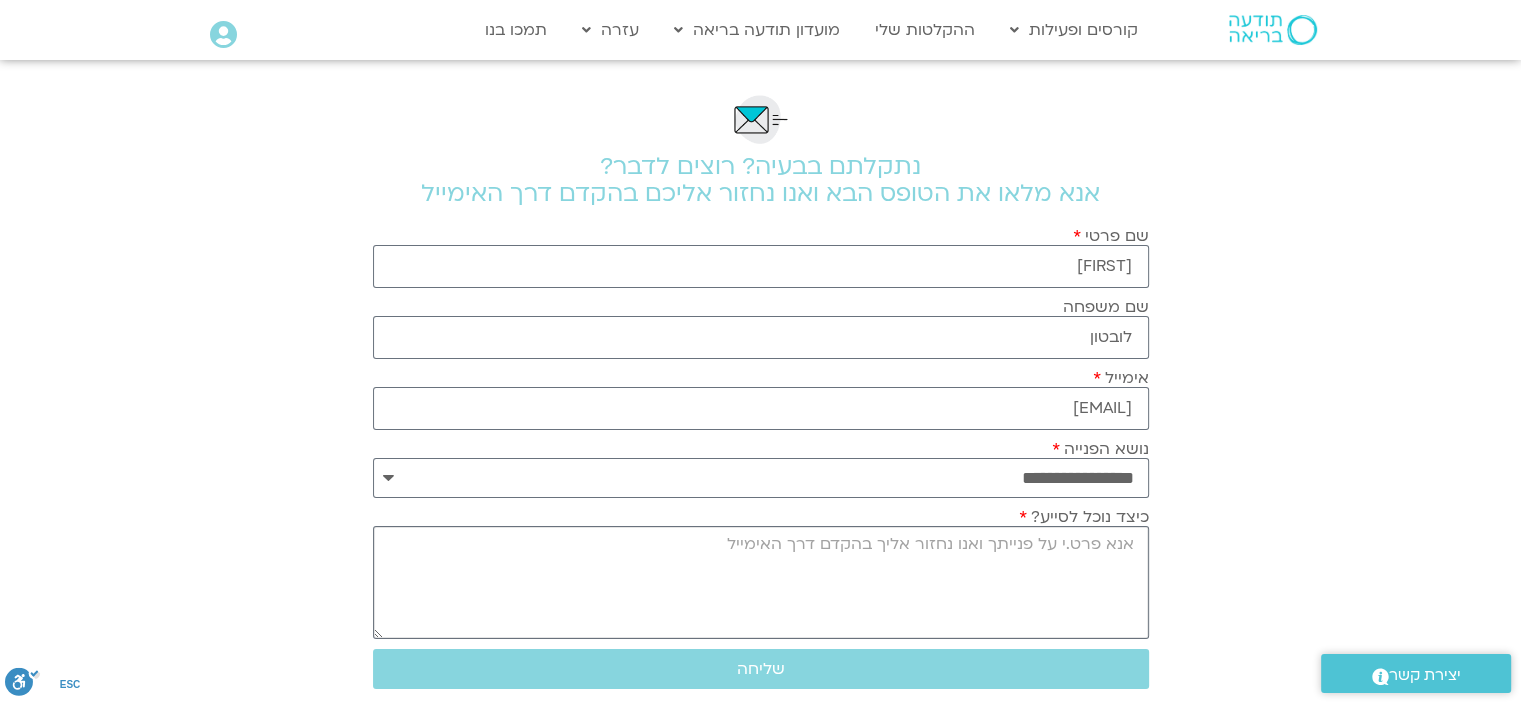 click on "כיצד נוכל לסייע?" at bounding box center (761, 582) 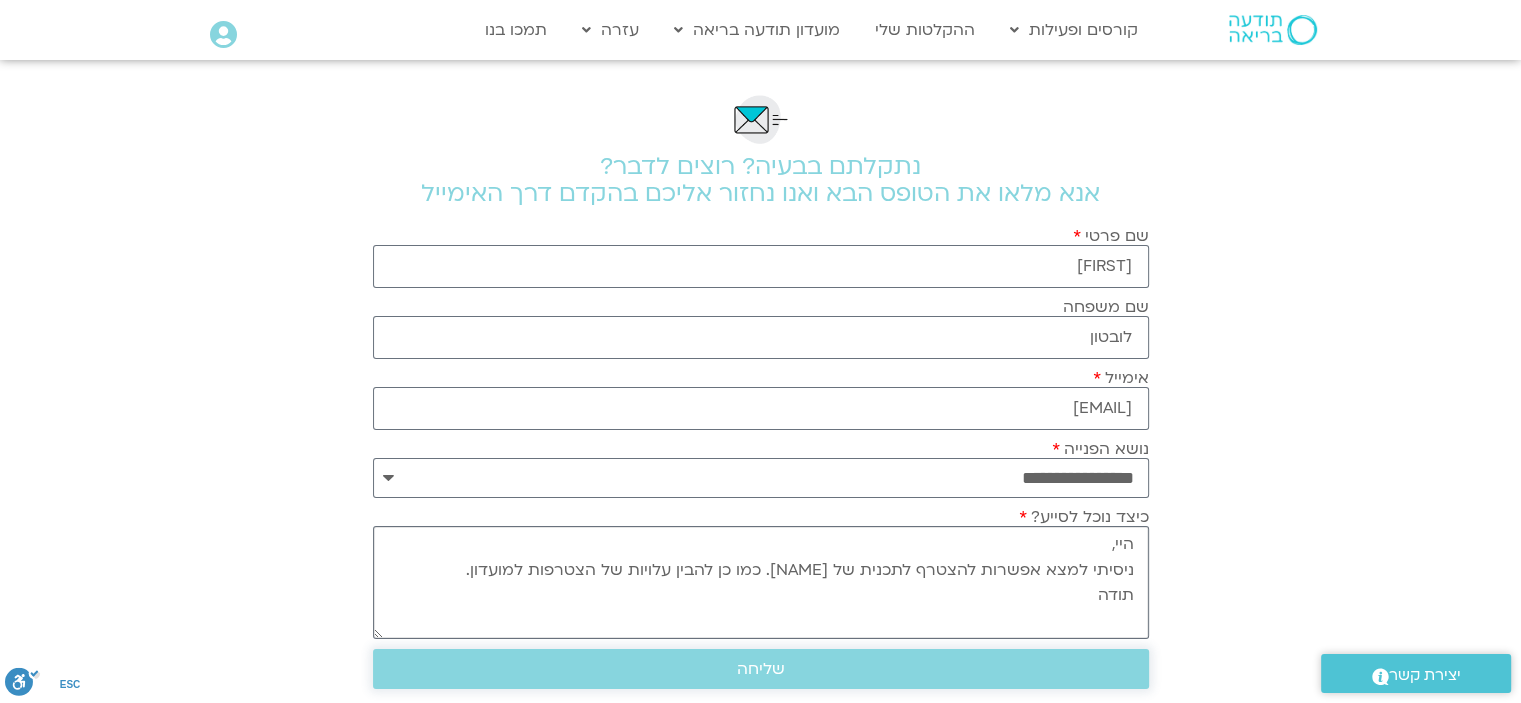 type on "היי,
ניסיתי למצא אפשרות להצטרף לתכנית של [NAME]. כמו כן להבין עלויות של הצטרפות למועדון.
תודה" 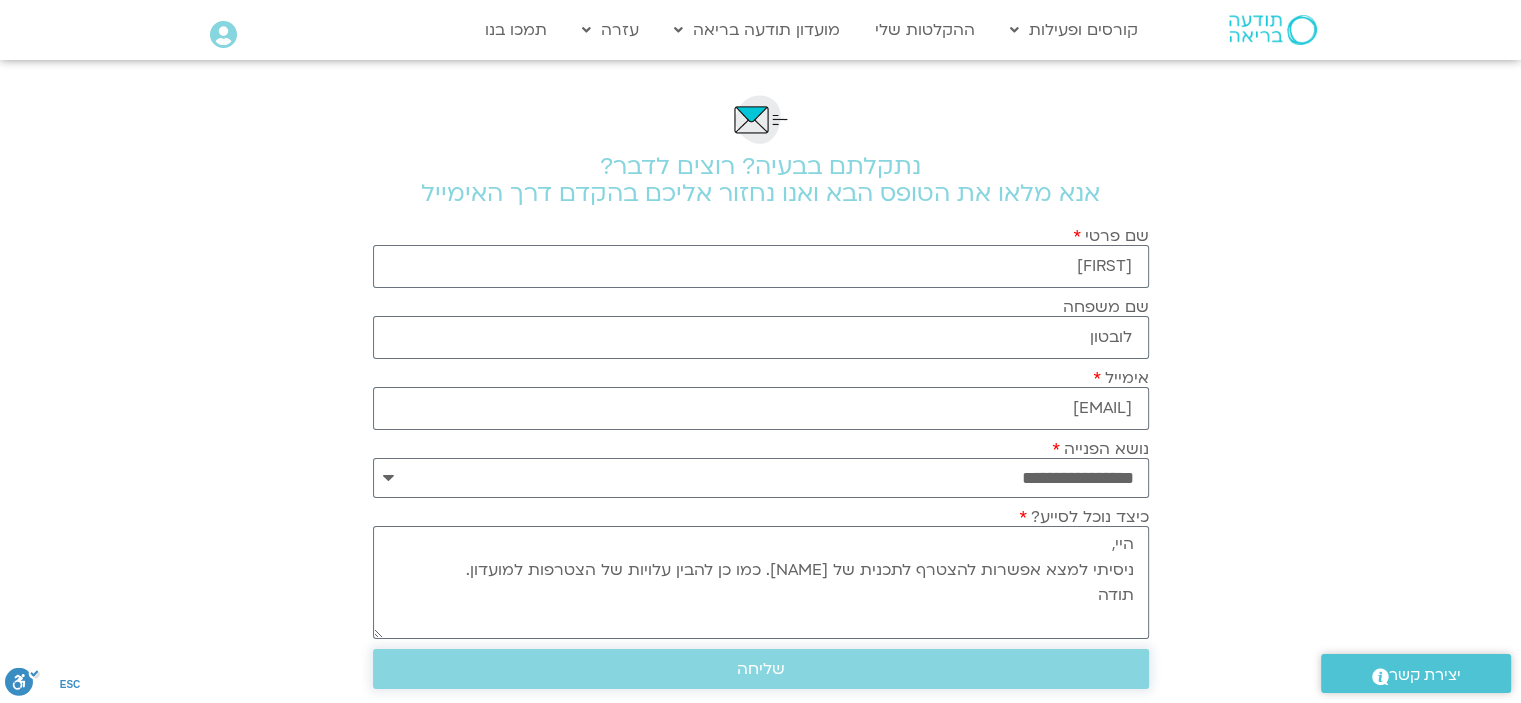 click on "שליחה" at bounding box center [761, 669] 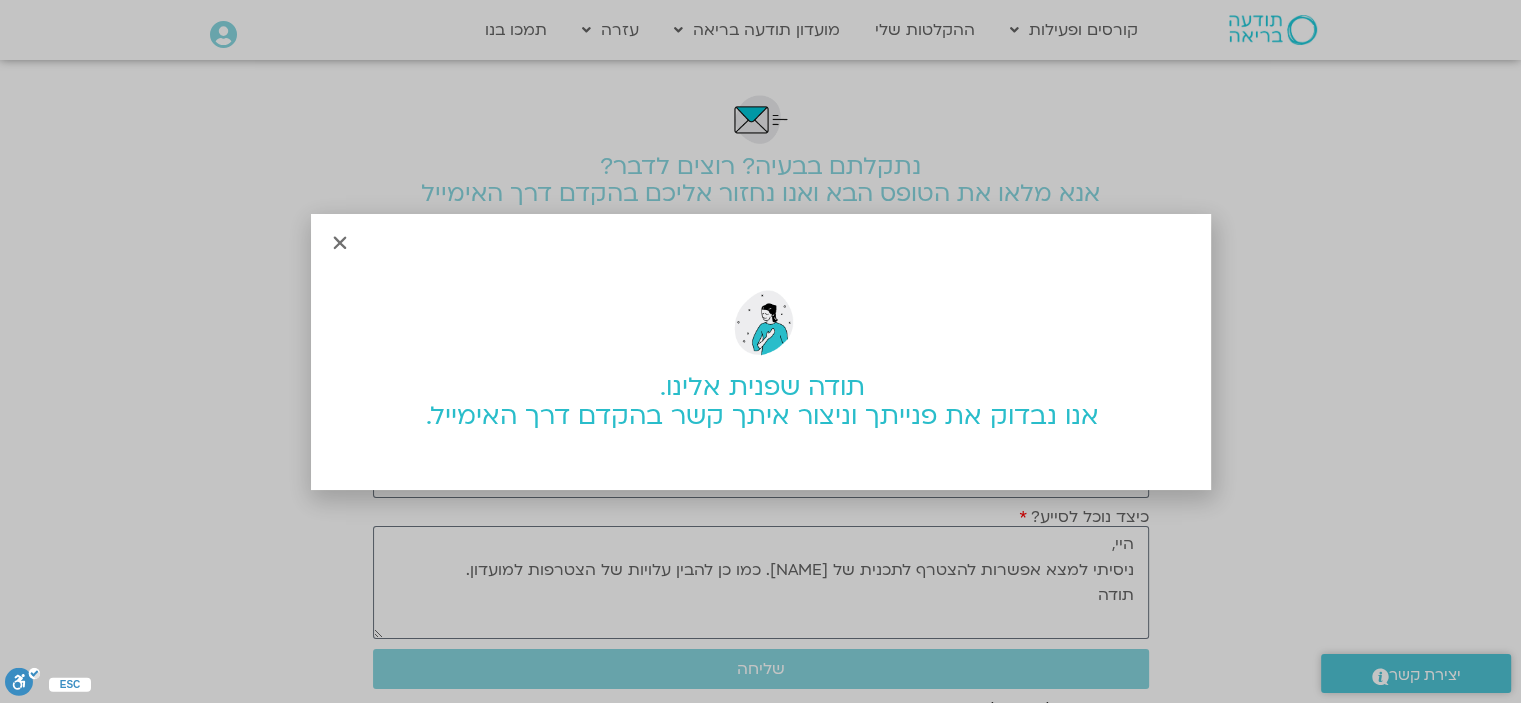 click at bounding box center [340, 243] 